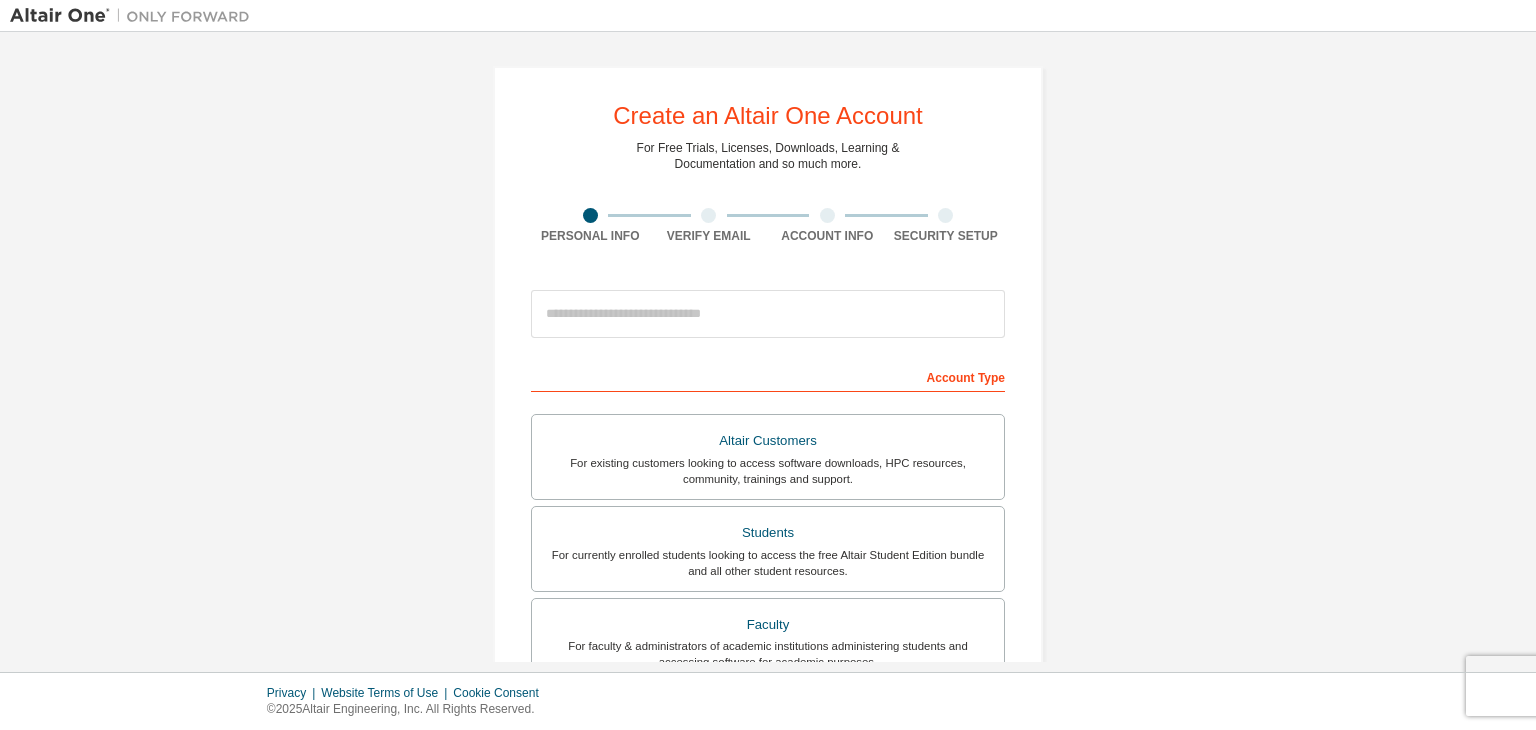 scroll, scrollTop: 0, scrollLeft: 0, axis: both 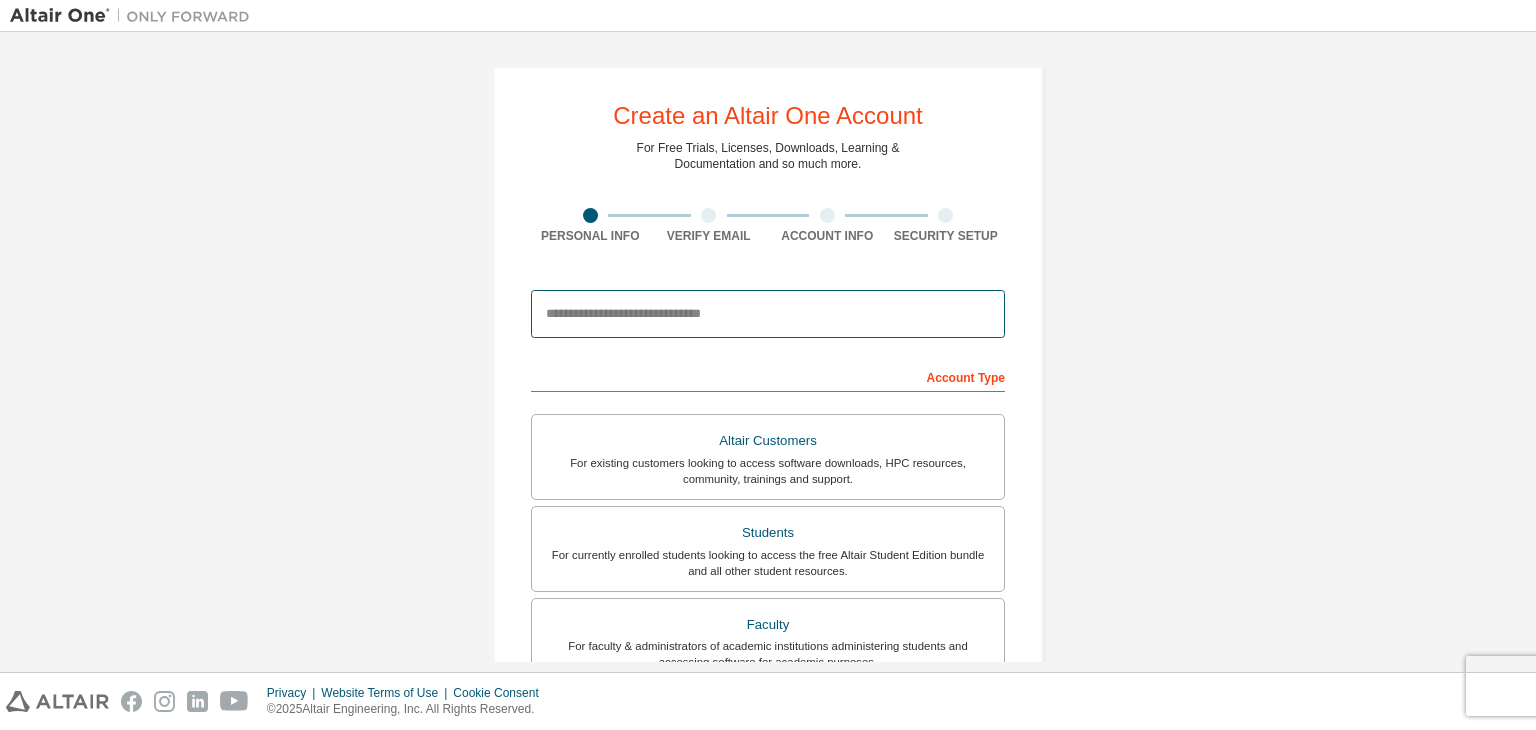 click at bounding box center (768, 314) 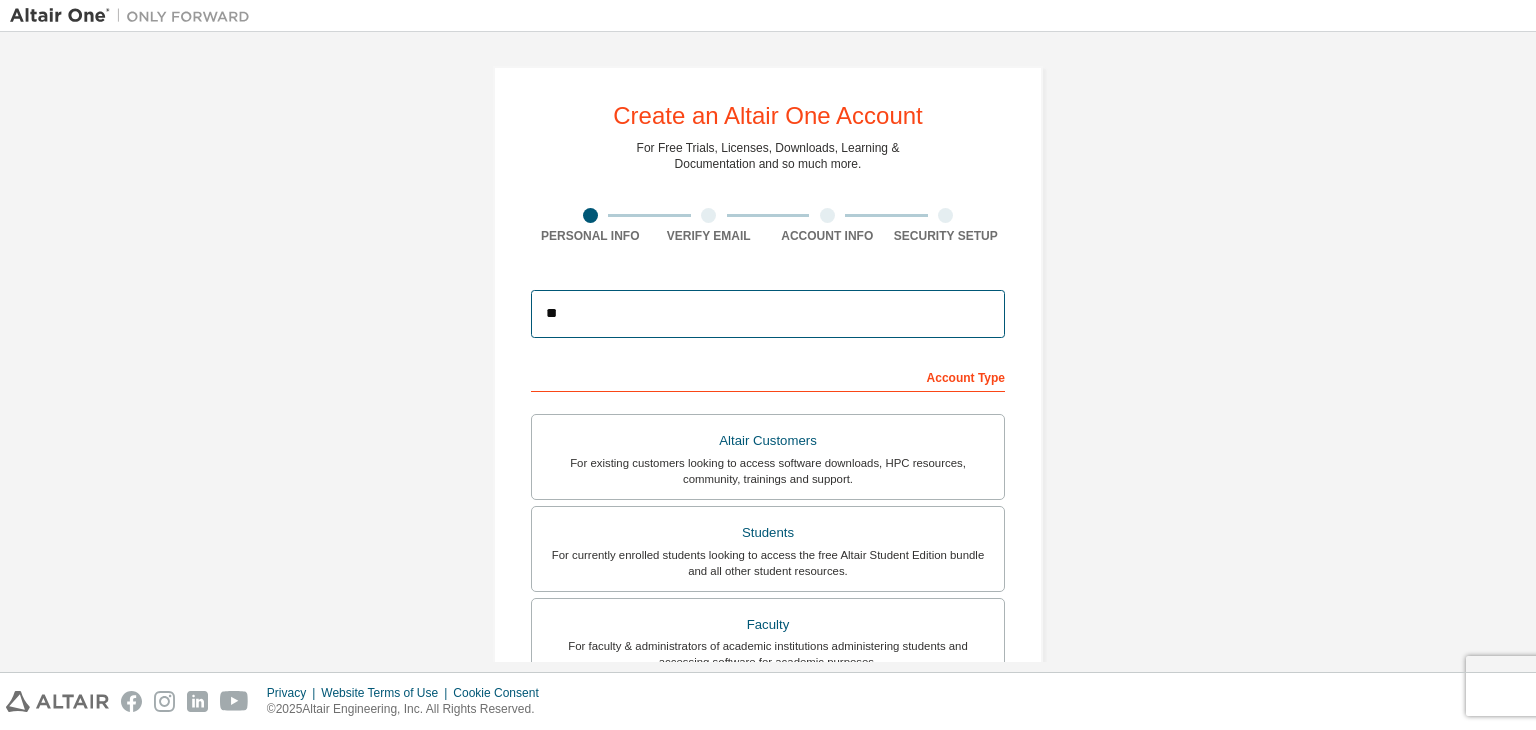 type on "**********" 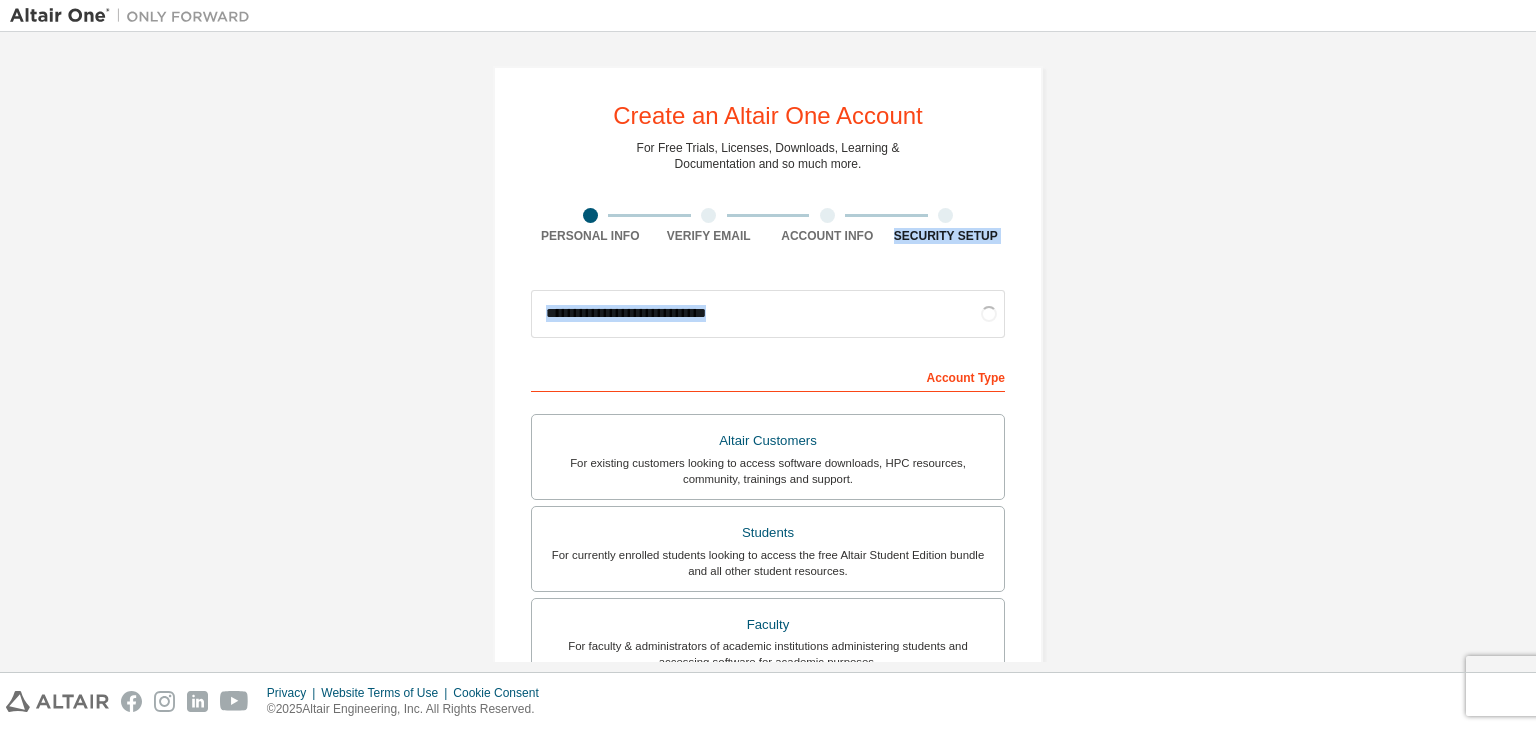 drag, startPoint x: 1535, startPoint y: 210, endPoint x: 1535, endPoint y: 317, distance: 107 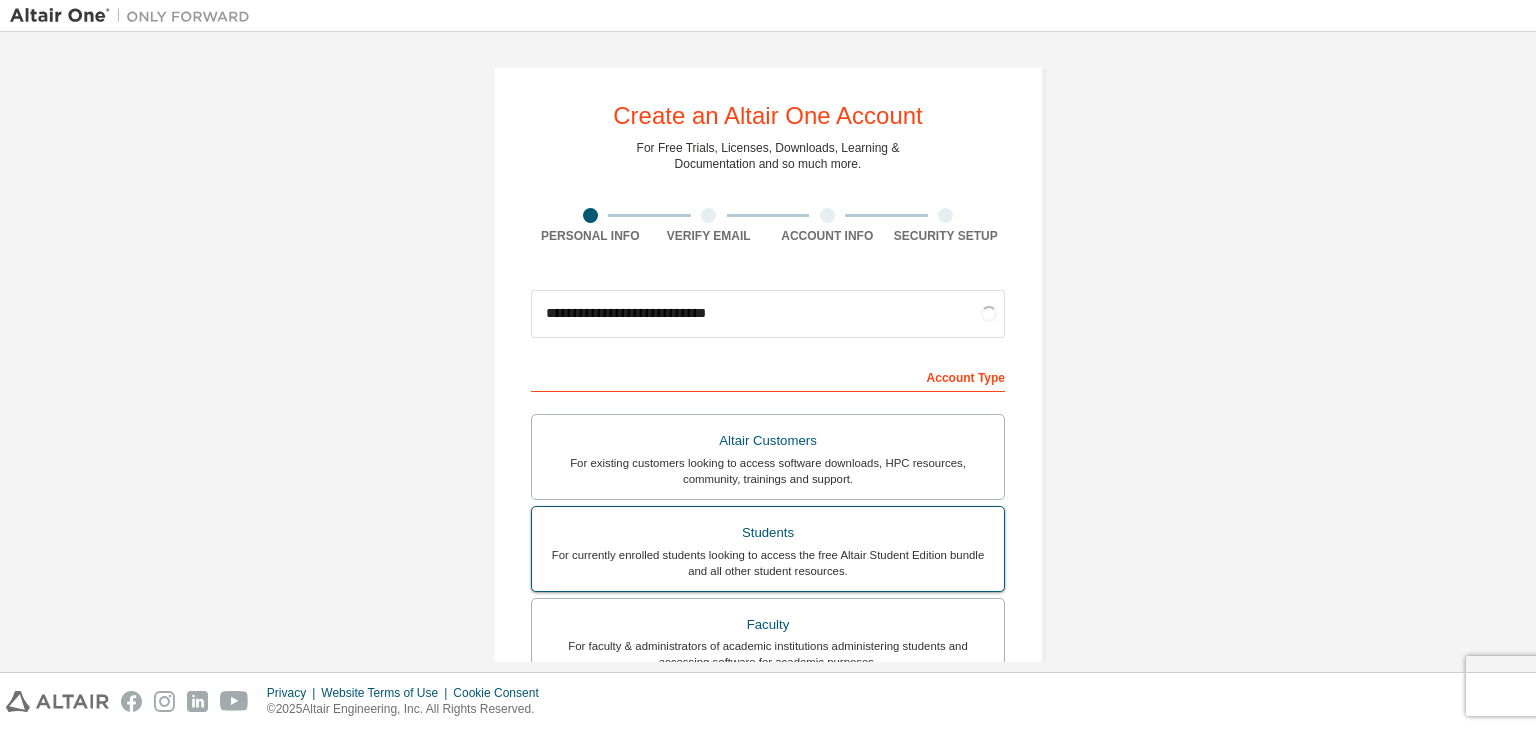 click on "Students" at bounding box center [768, 533] 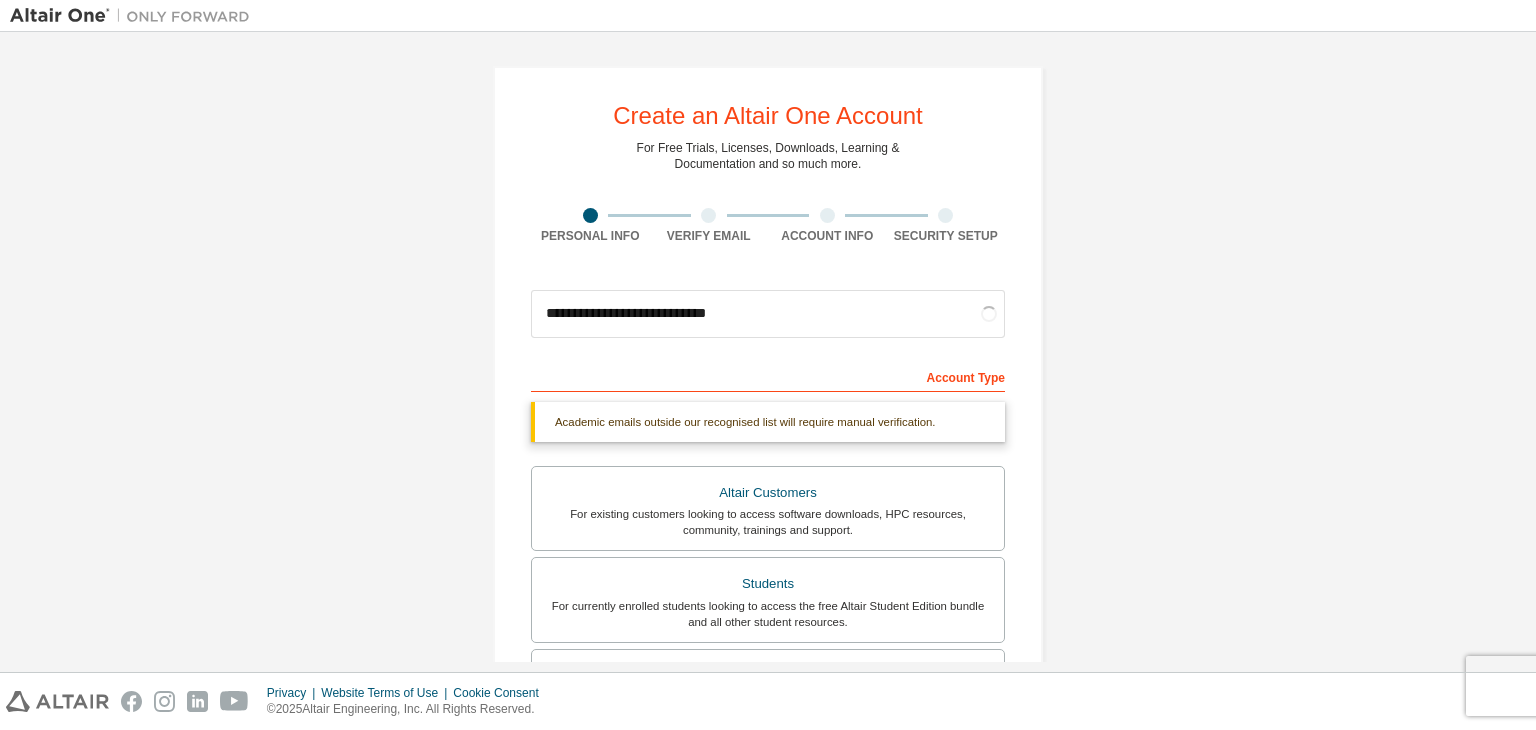 drag, startPoint x: 1535, startPoint y: 129, endPoint x: 1535, endPoint y: 177, distance: 48 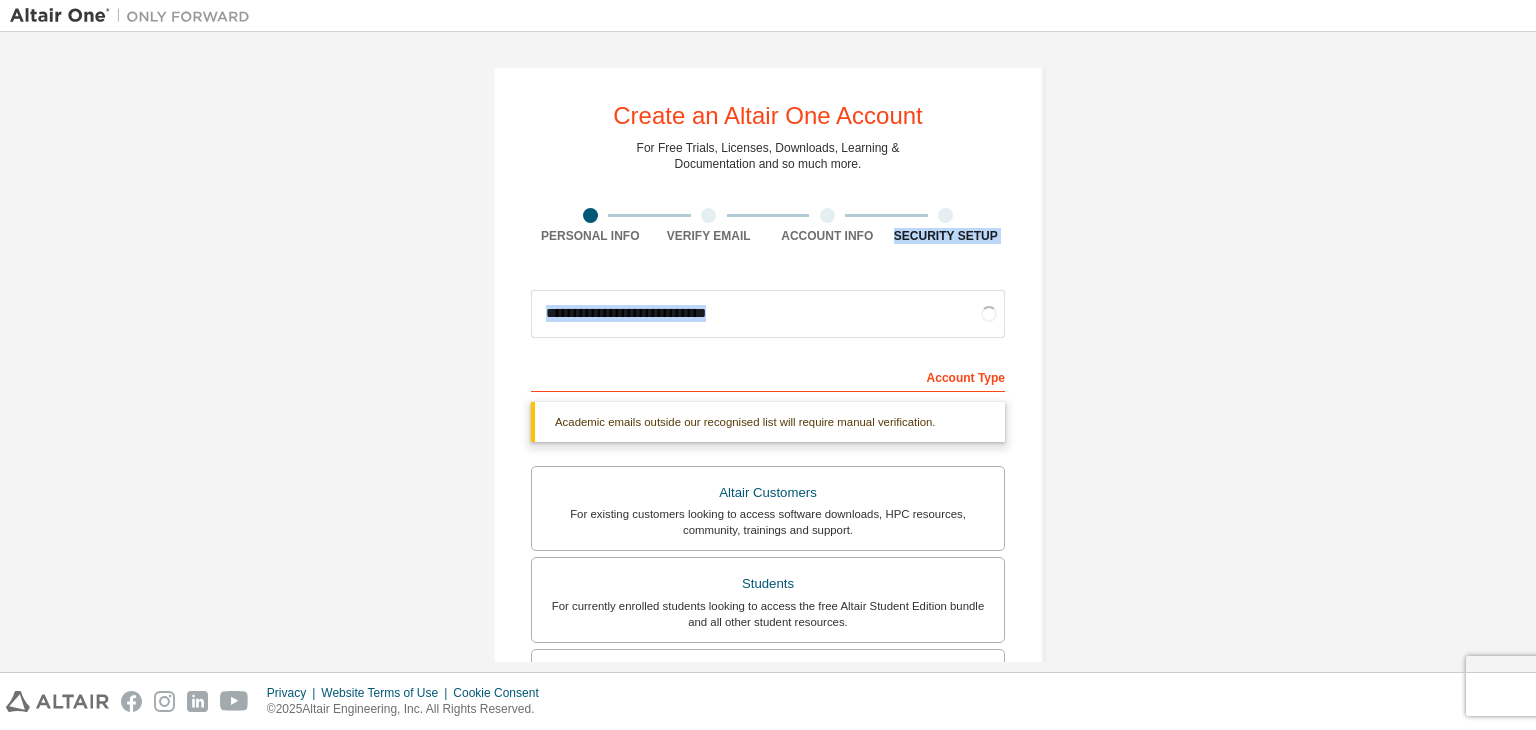 drag, startPoint x: 1535, startPoint y: 177, endPoint x: 1535, endPoint y: 262, distance: 85 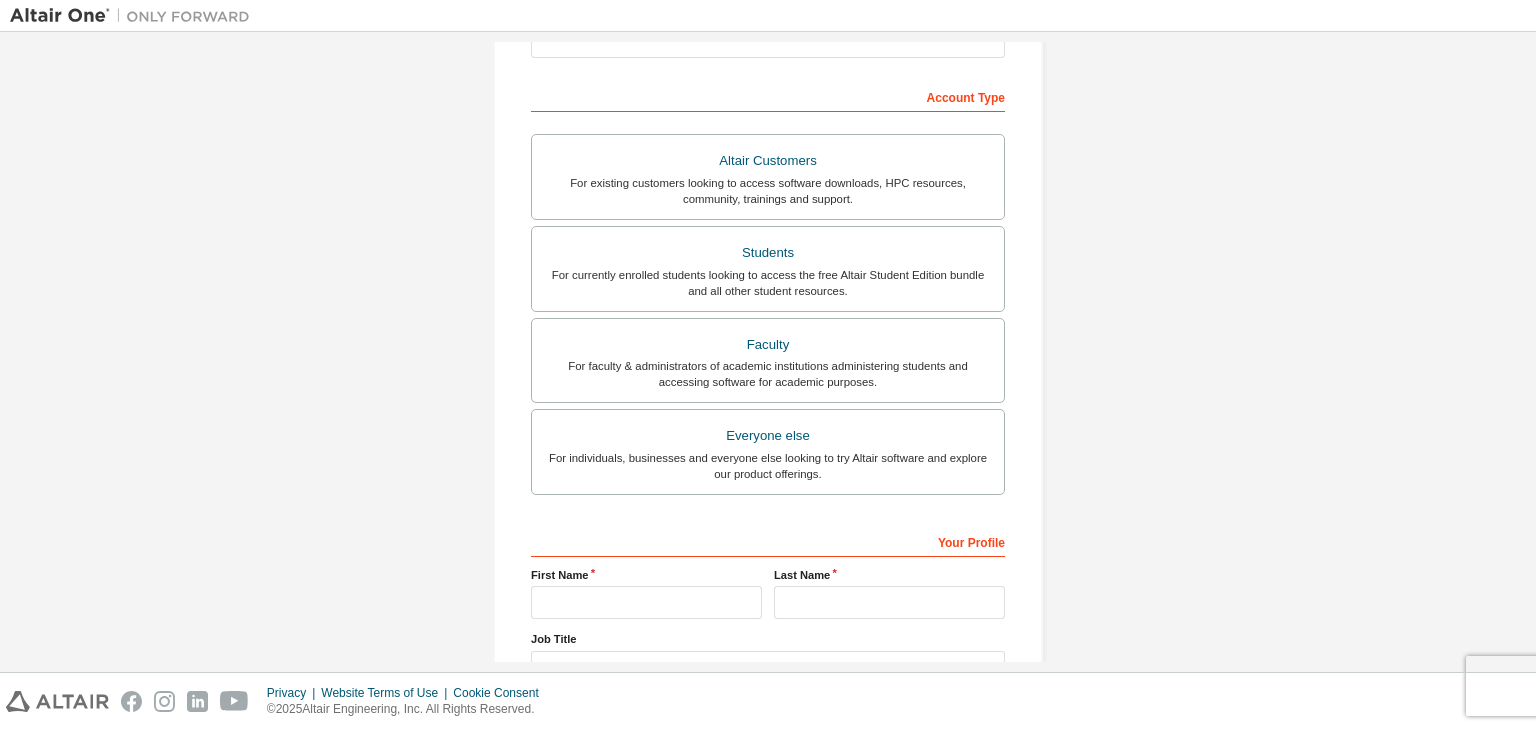 scroll, scrollTop: 396, scrollLeft: 0, axis: vertical 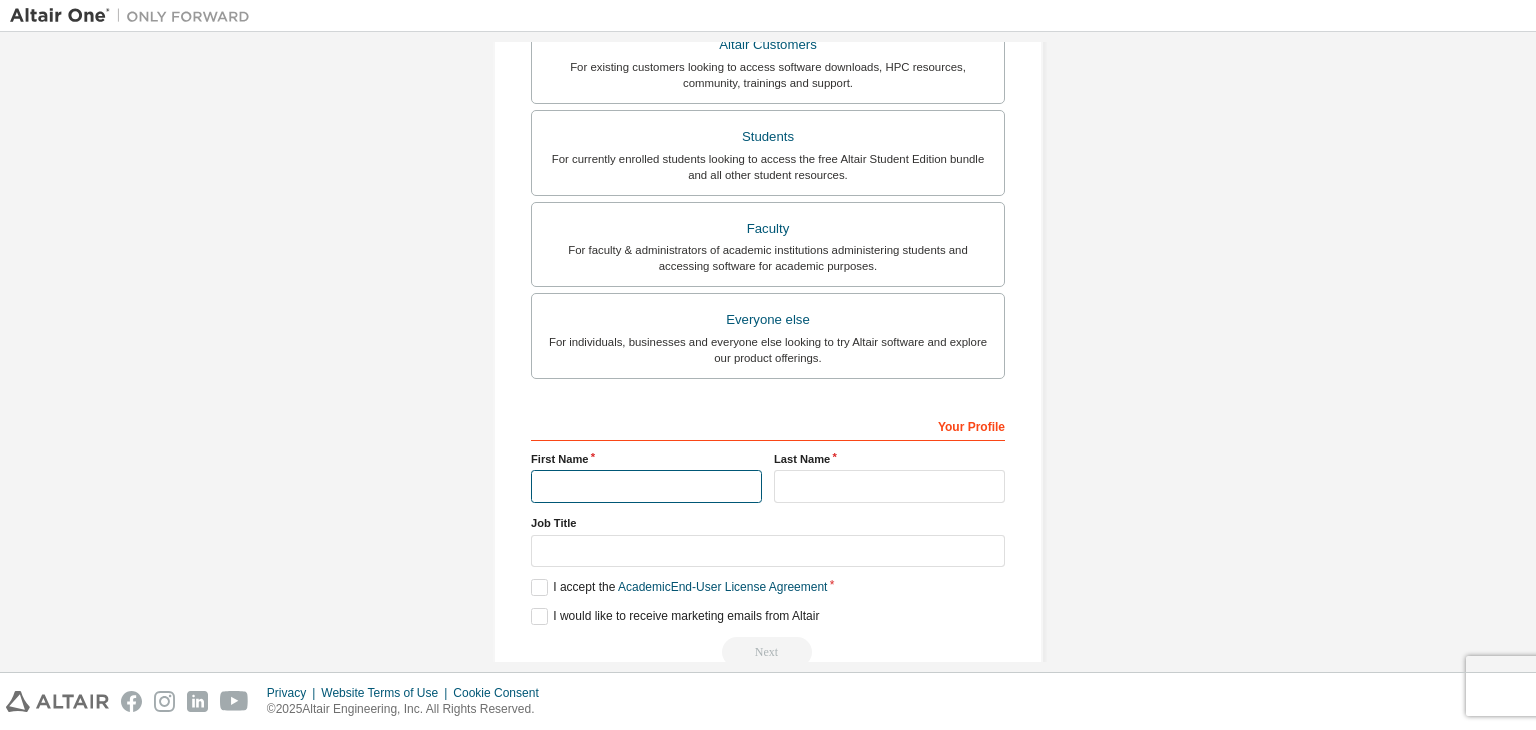 click at bounding box center (646, 486) 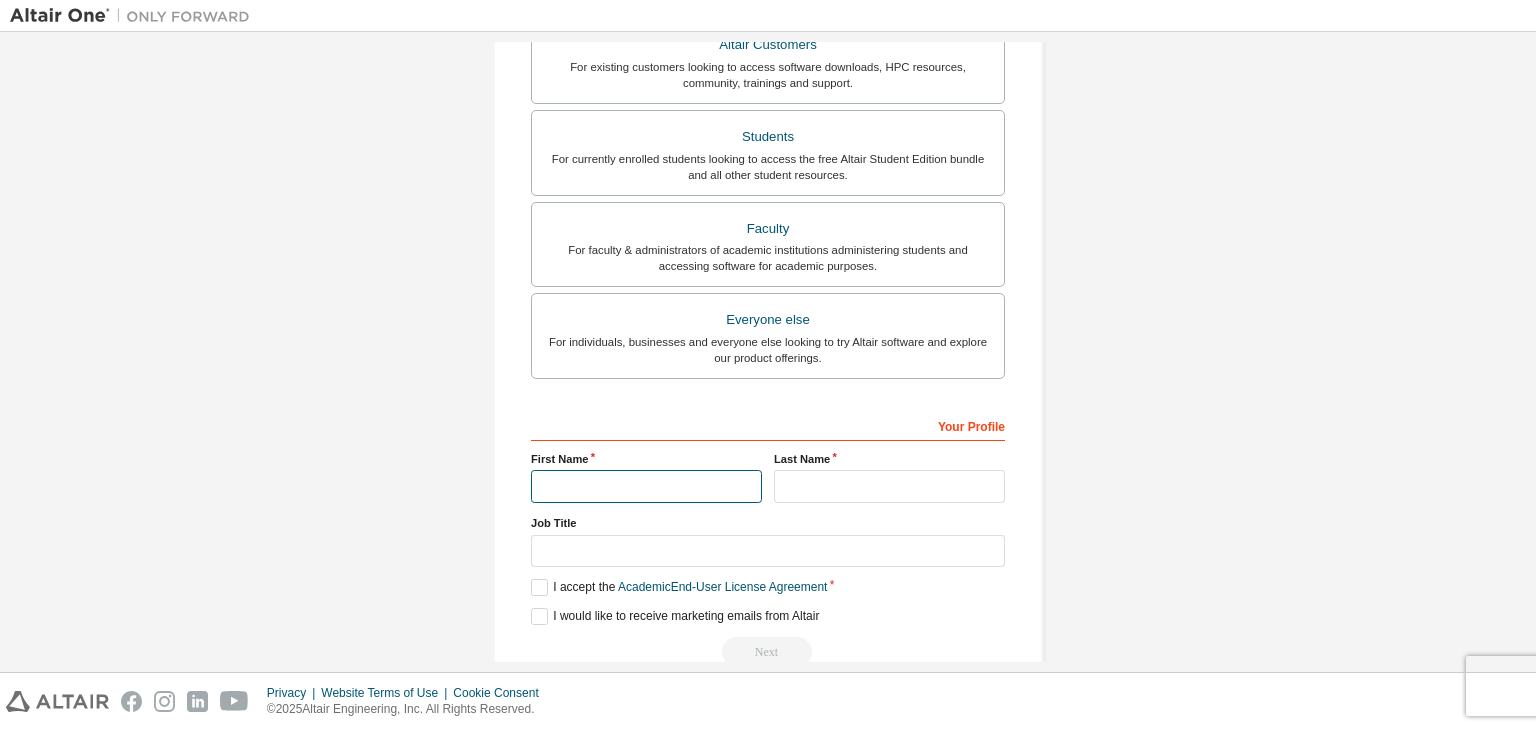 type on "*" 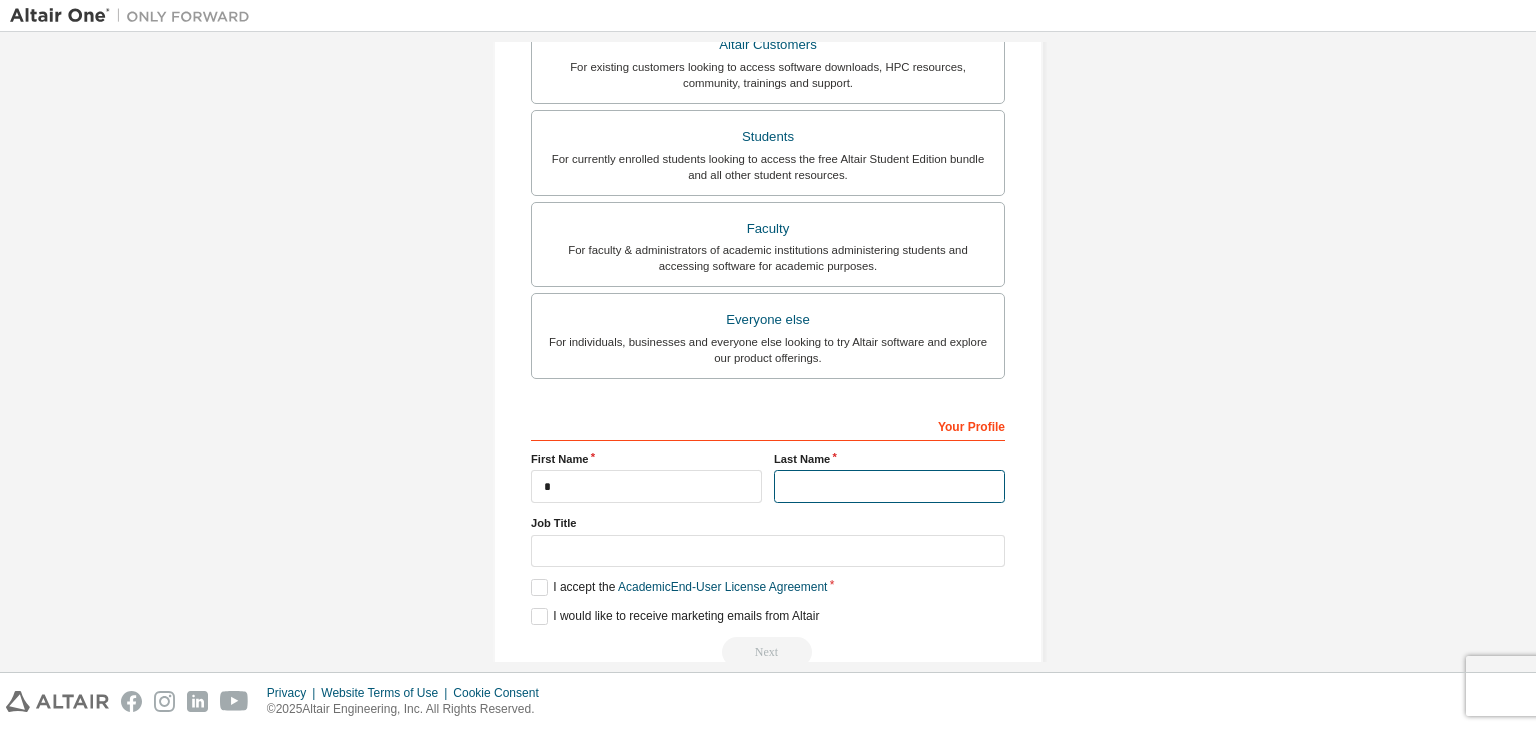 type on "********" 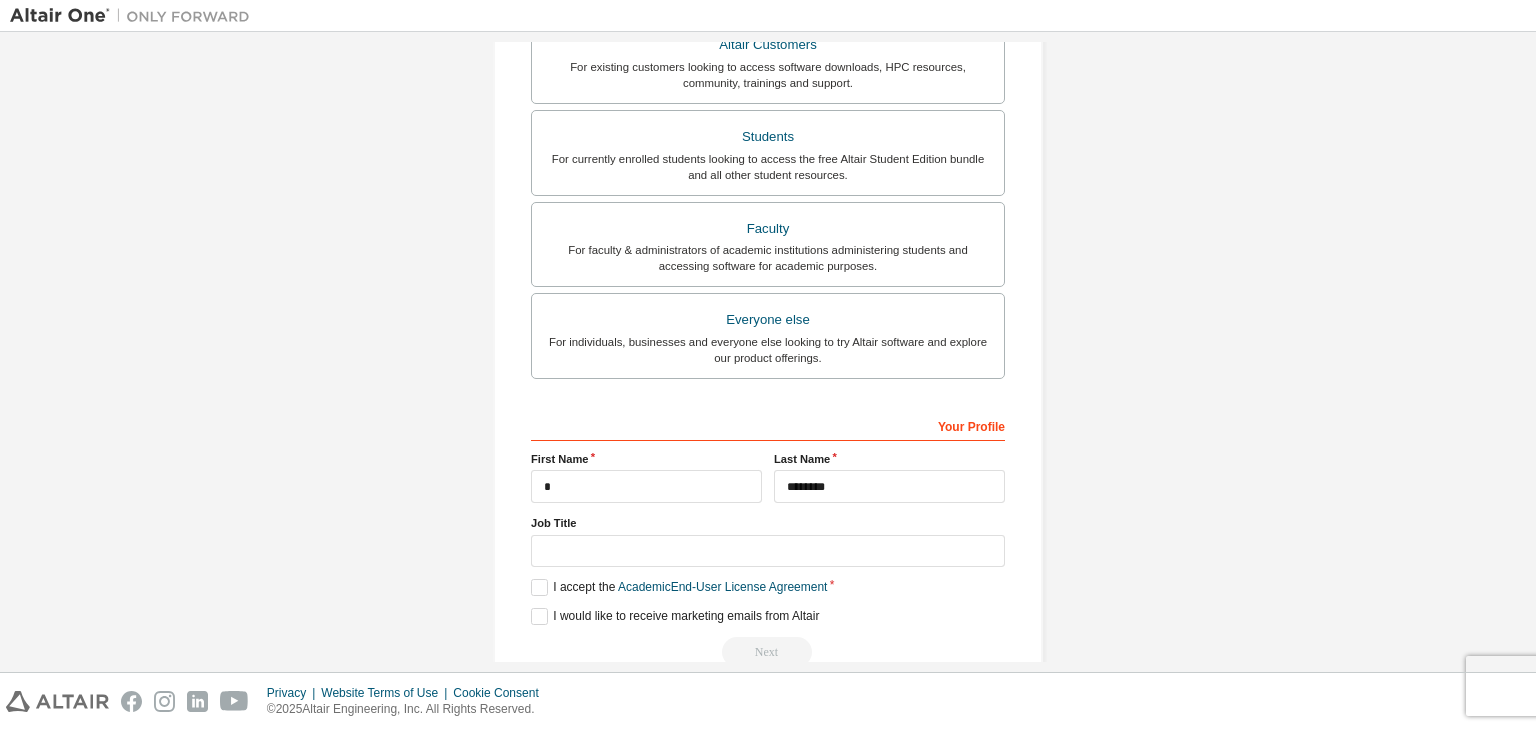 drag, startPoint x: 857, startPoint y: 447, endPoint x: 835, endPoint y: 469, distance: 31.112698 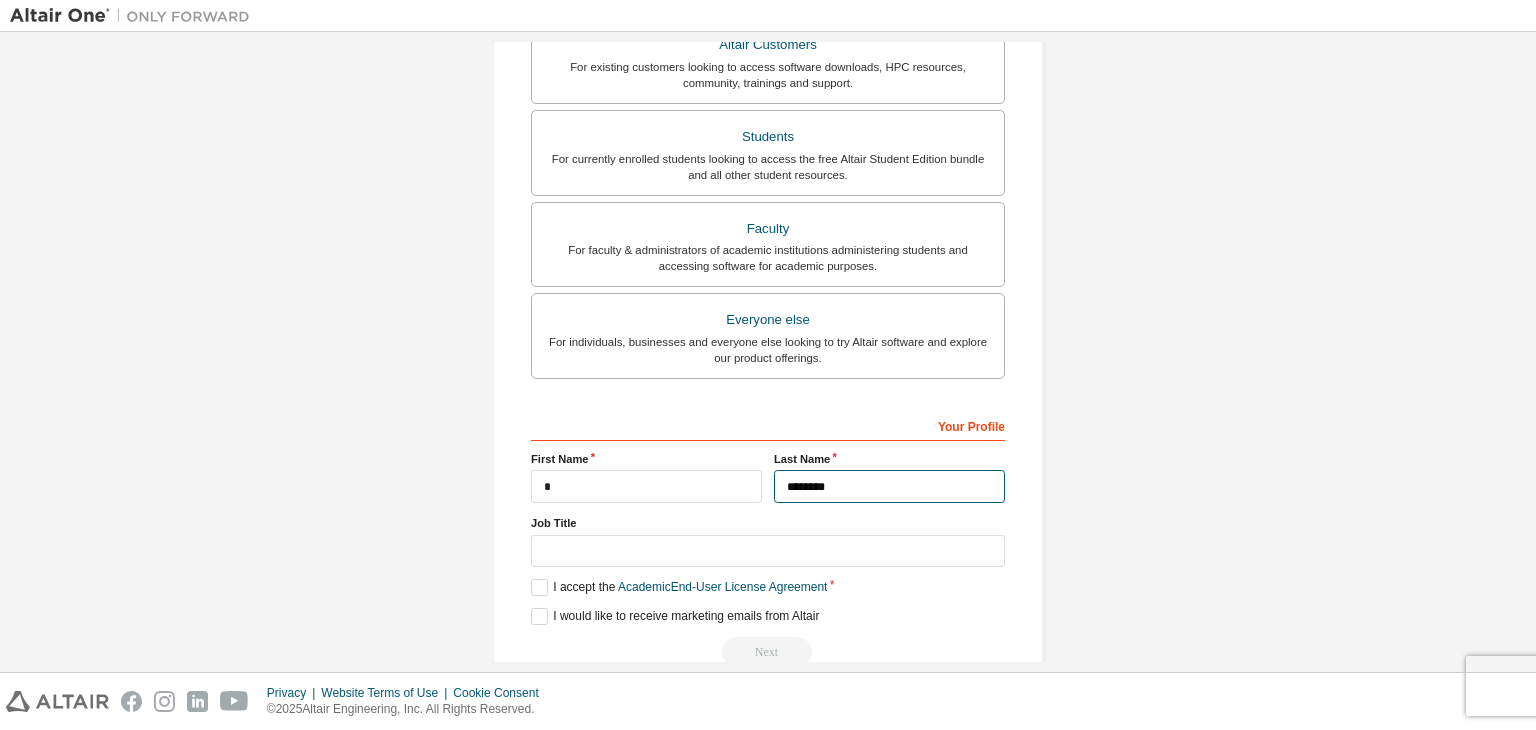 click on "********" at bounding box center (889, 486) 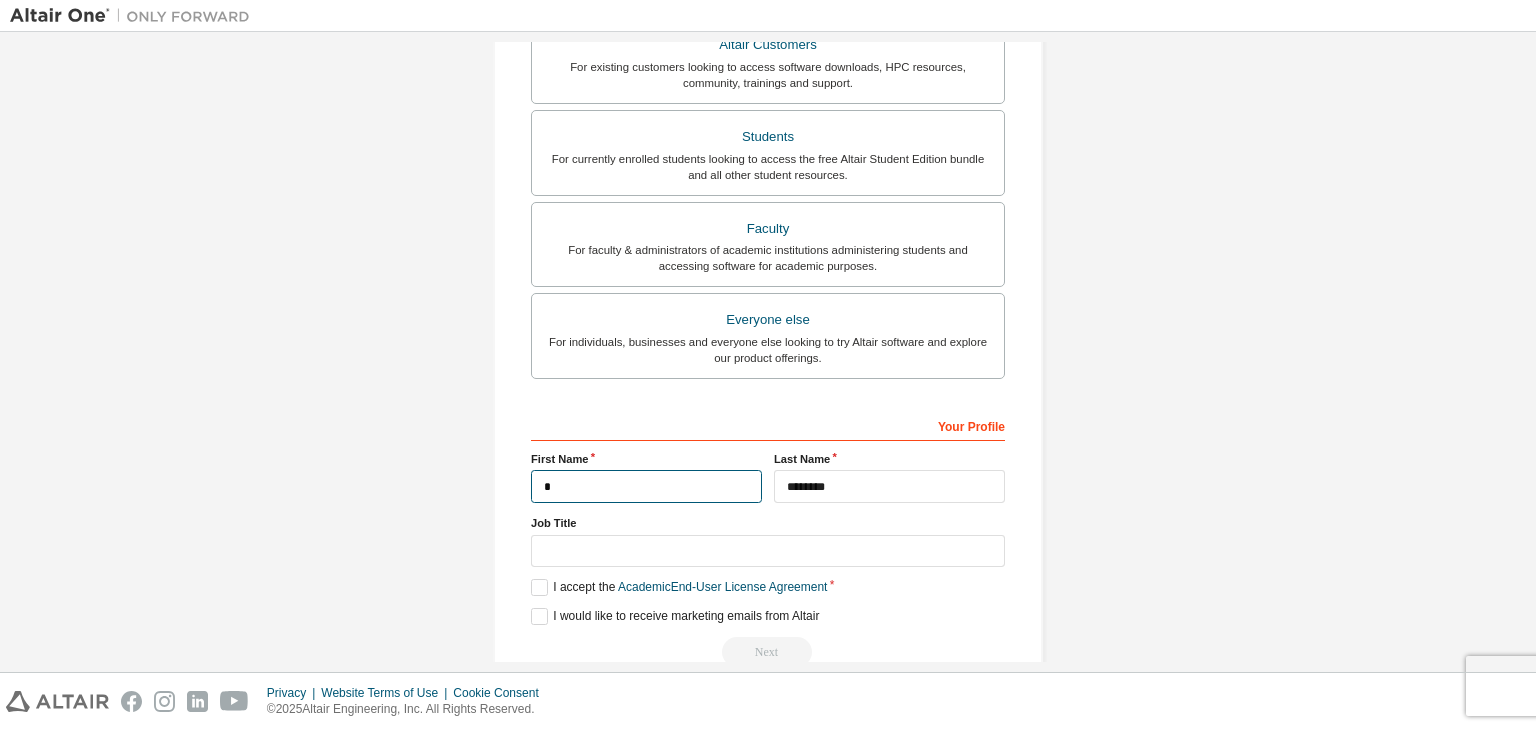 click on "*" at bounding box center (646, 486) 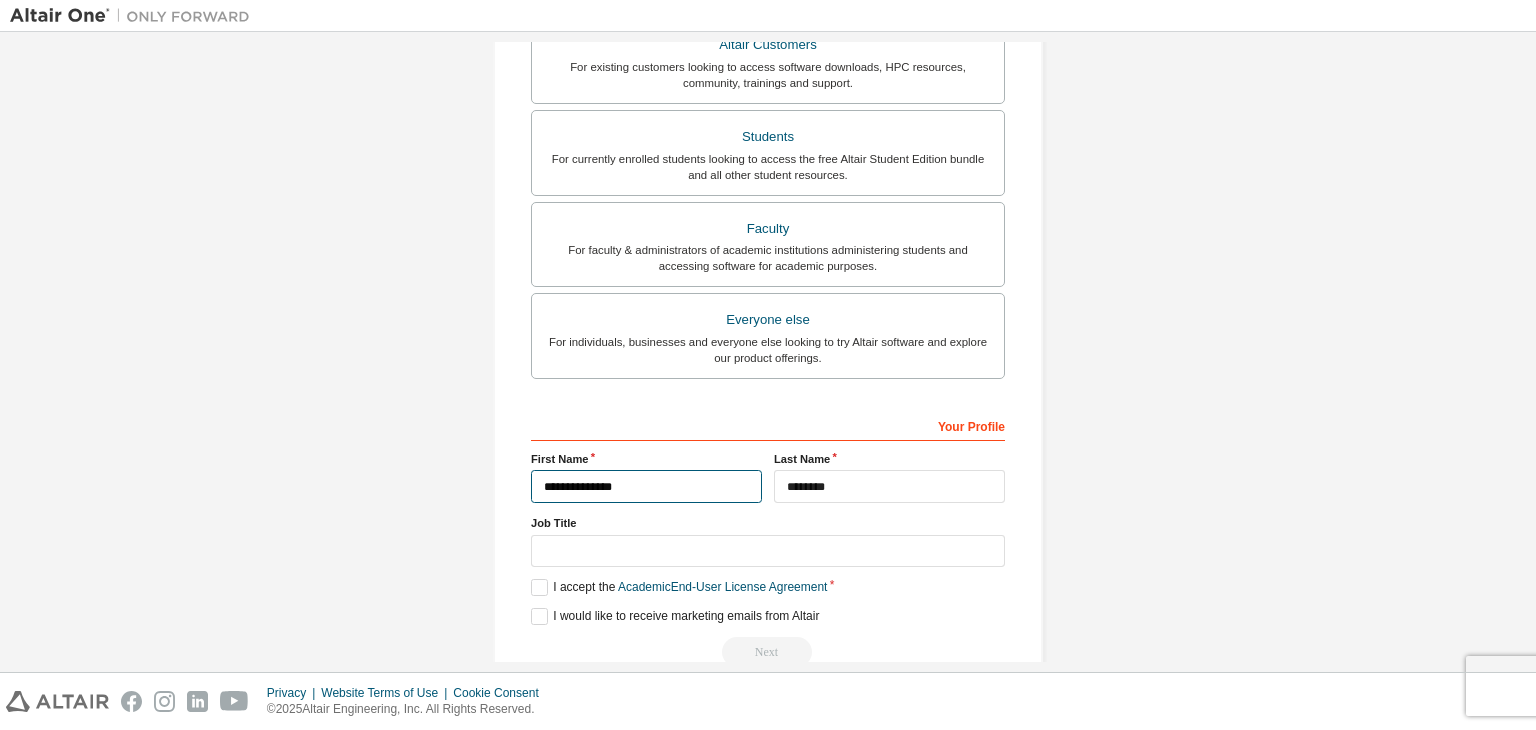 click on "**********" at bounding box center [646, 486] 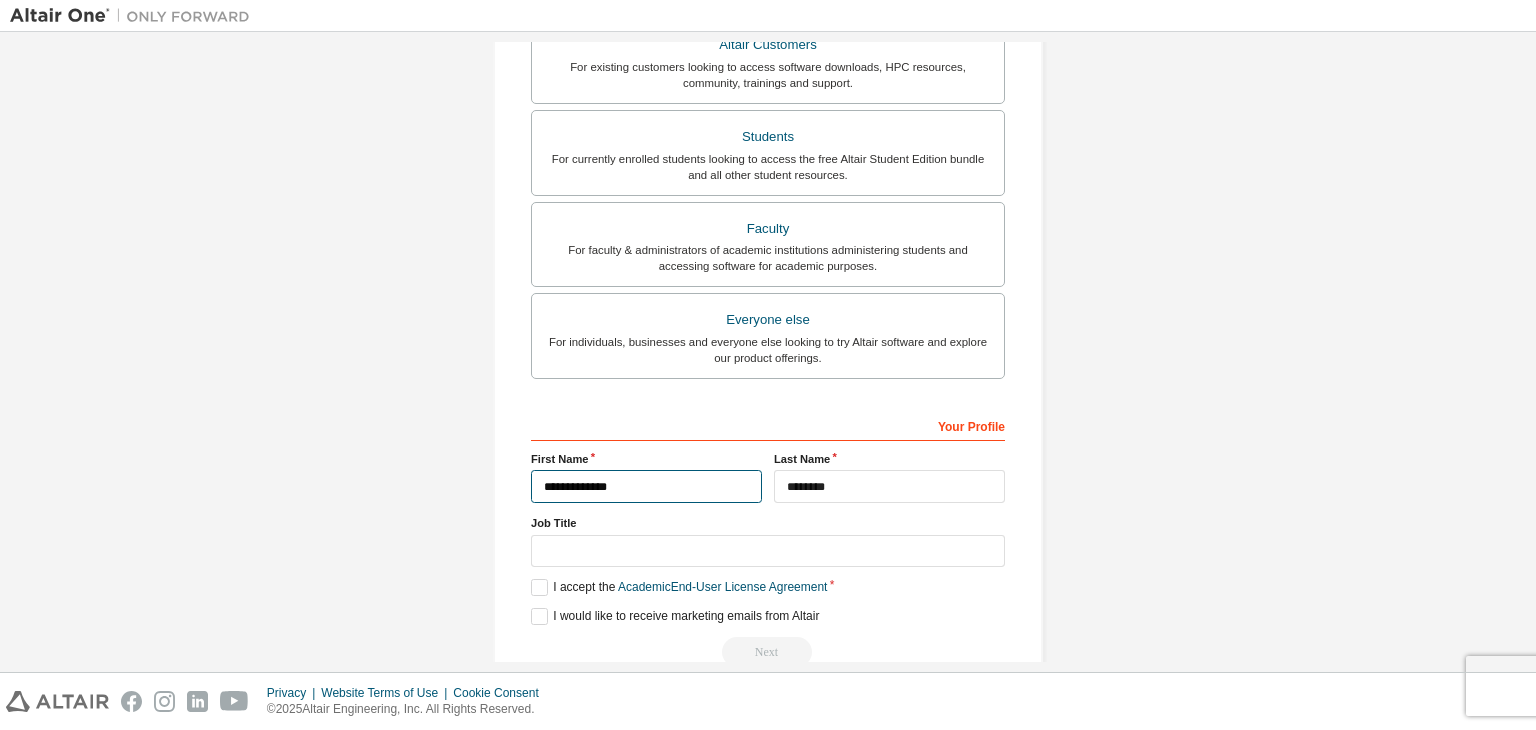 type on "**********" 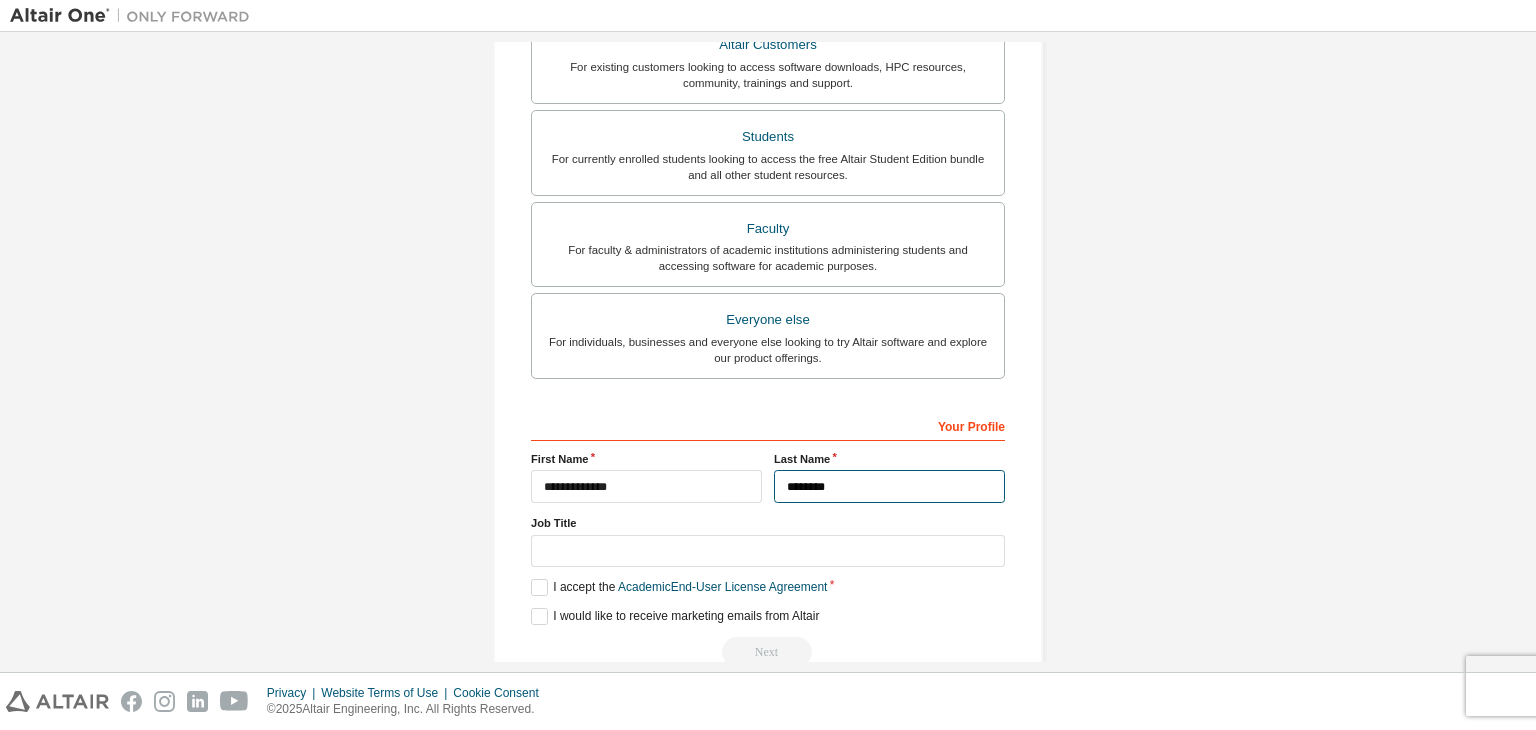 click on "********" at bounding box center (889, 486) 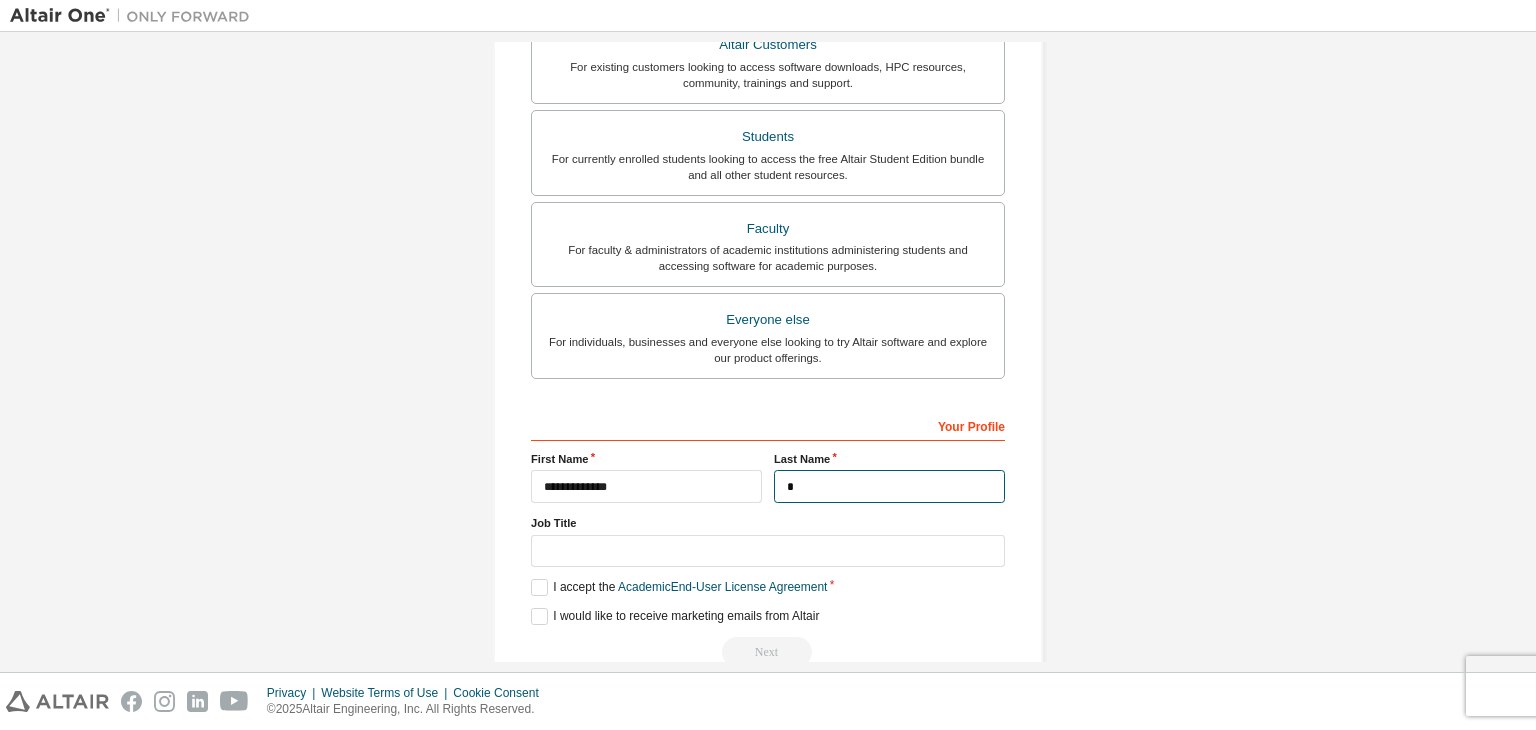 type on "*" 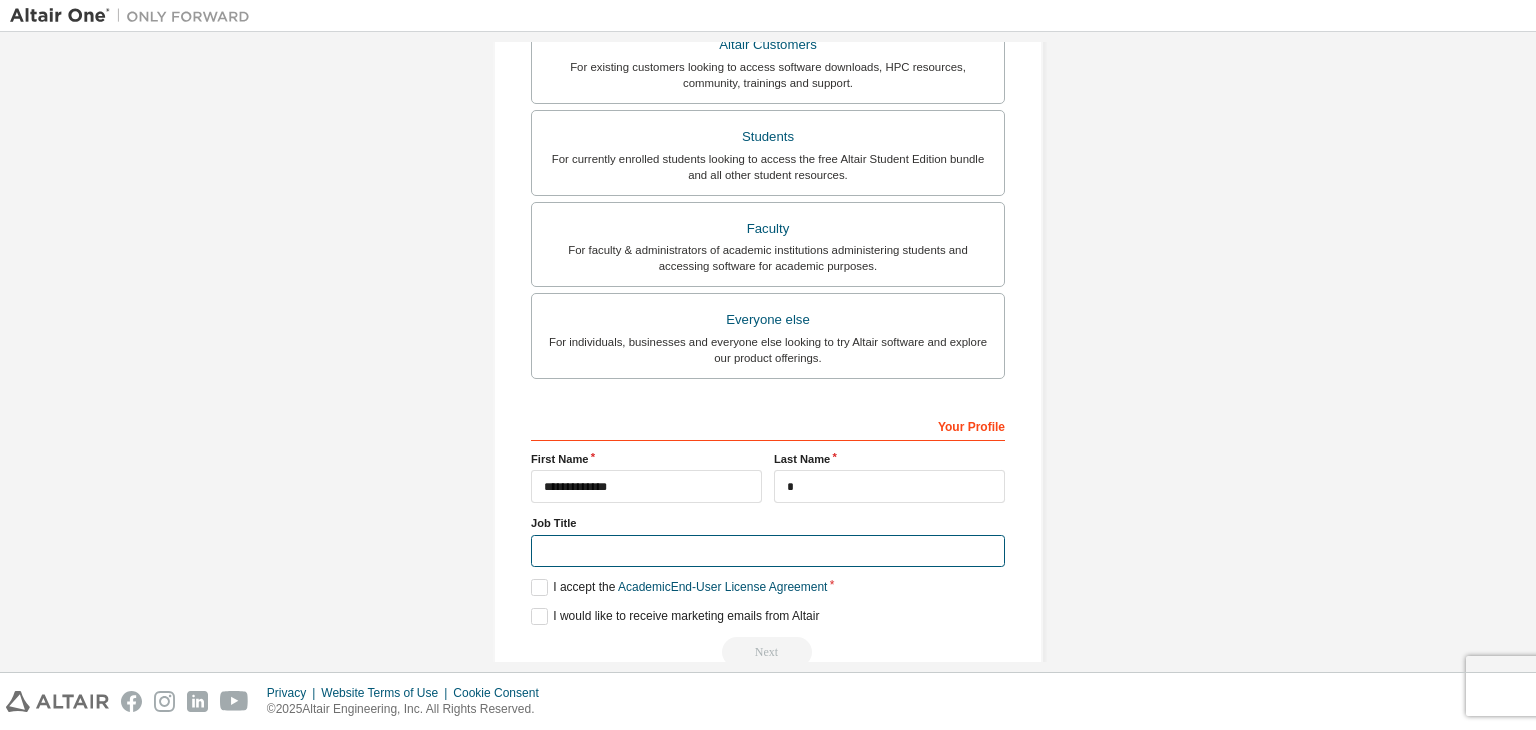 click at bounding box center [768, 551] 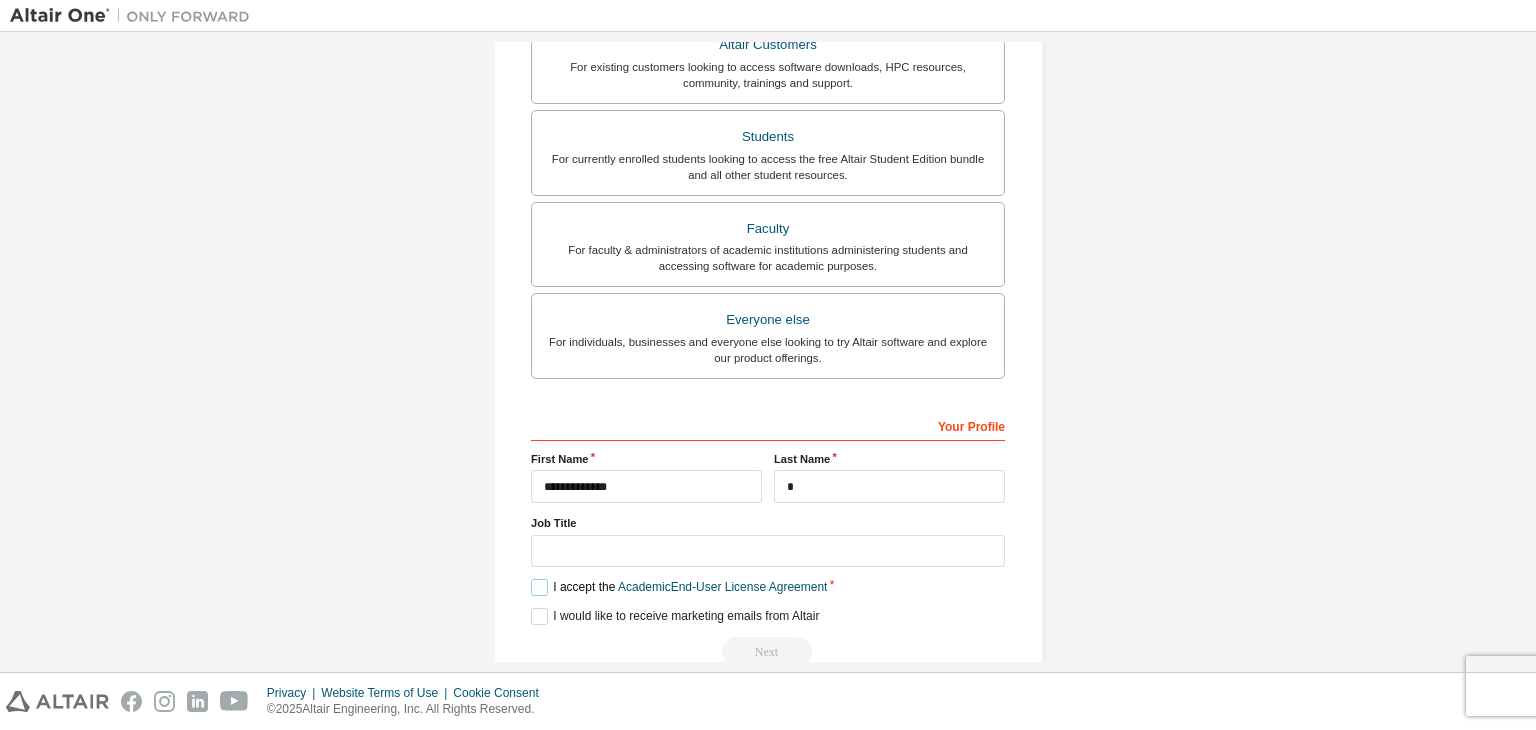 click on "I accept the   Academic   End-User License Agreement" at bounding box center (679, 587) 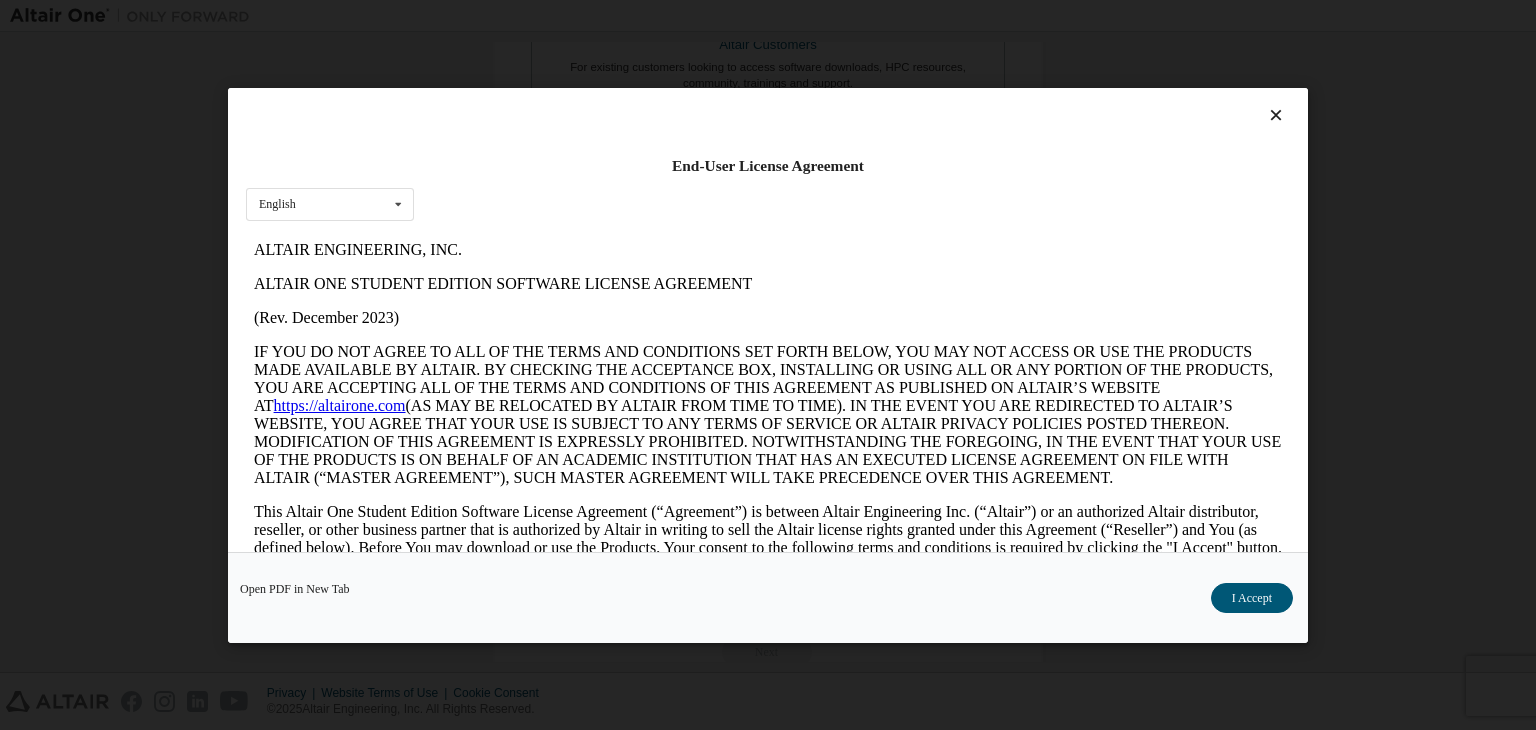 scroll, scrollTop: 0, scrollLeft: 0, axis: both 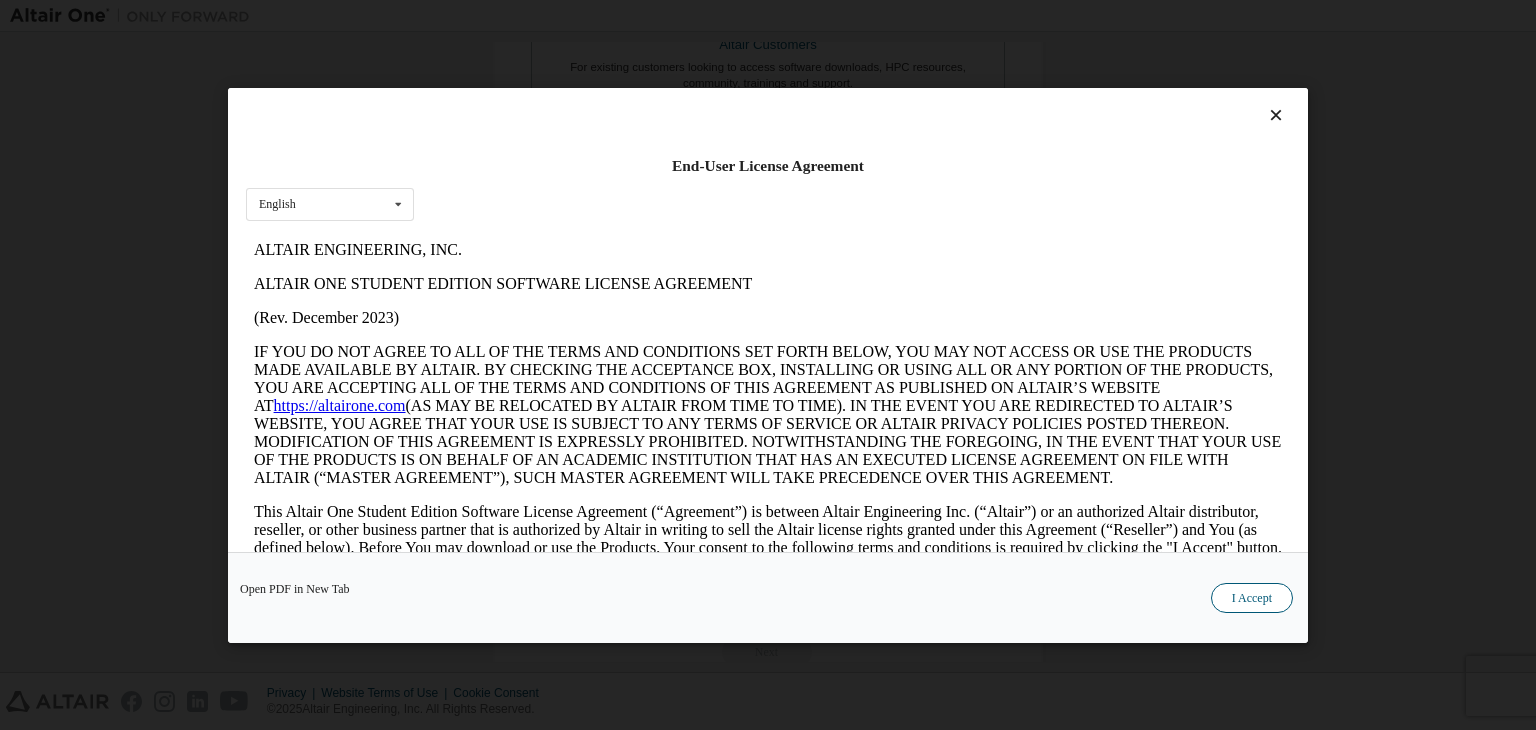 click on "I Accept" at bounding box center [1252, 598] 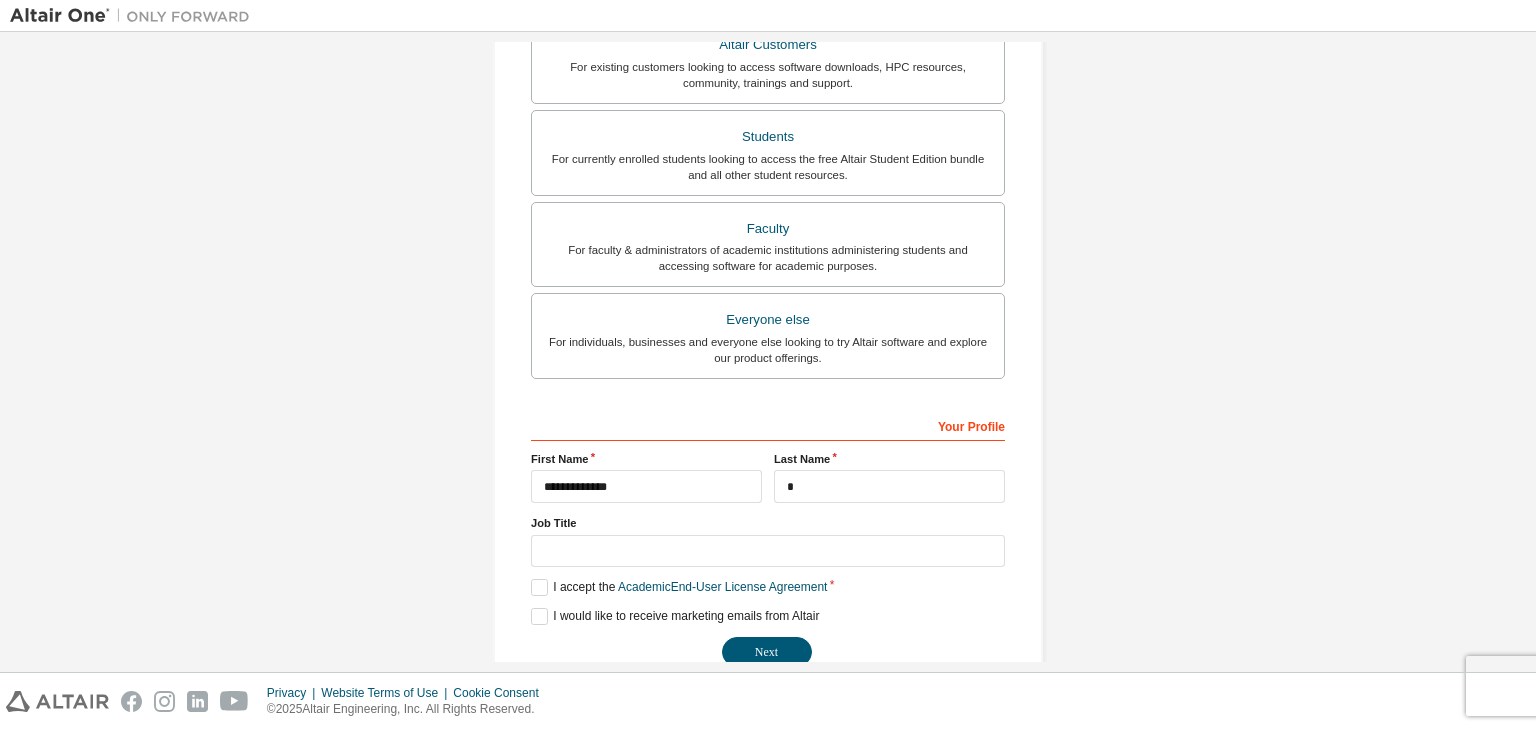 click on "**********" at bounding box center (768, 538) 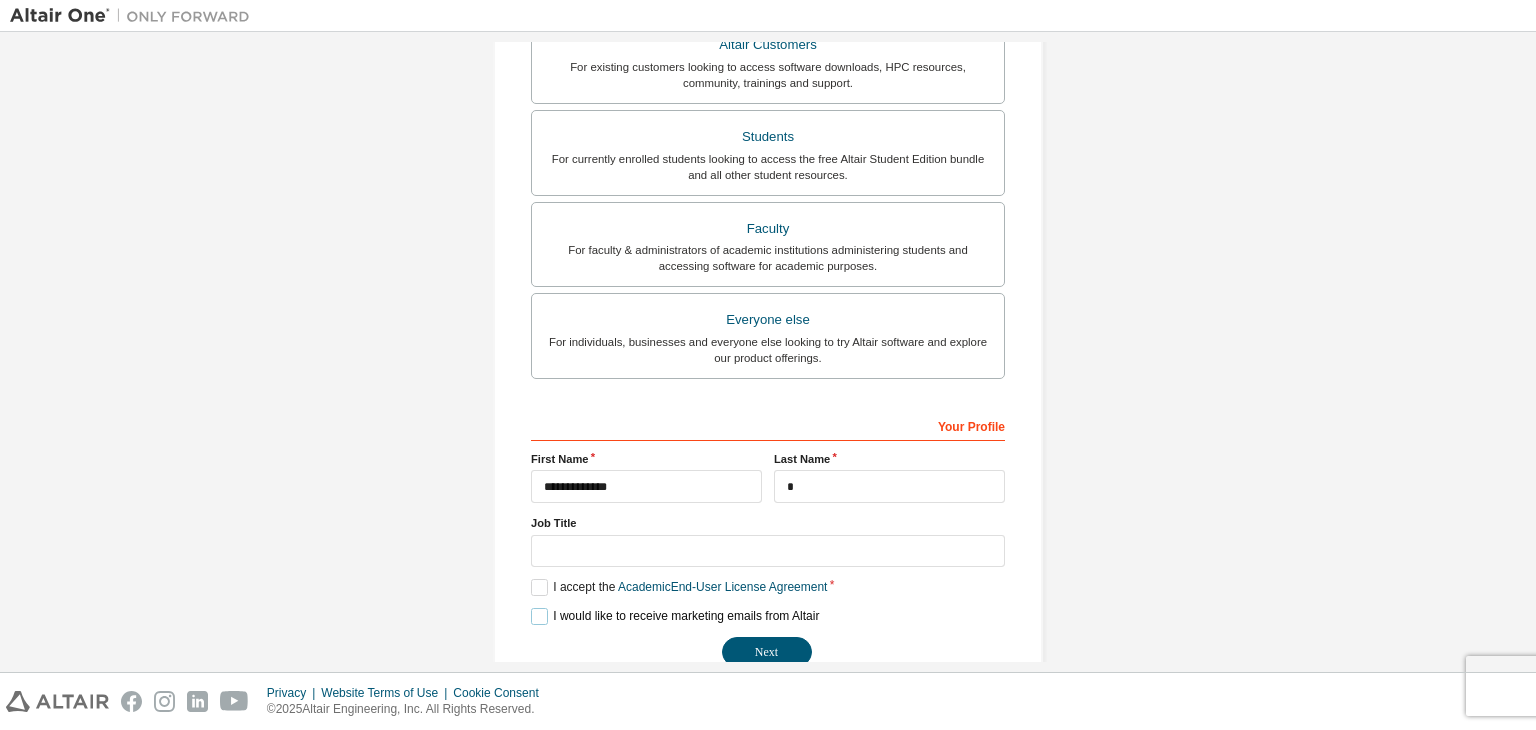 click on "I would like to receive marketing emails from Altair" at bounding box center [675, 616] 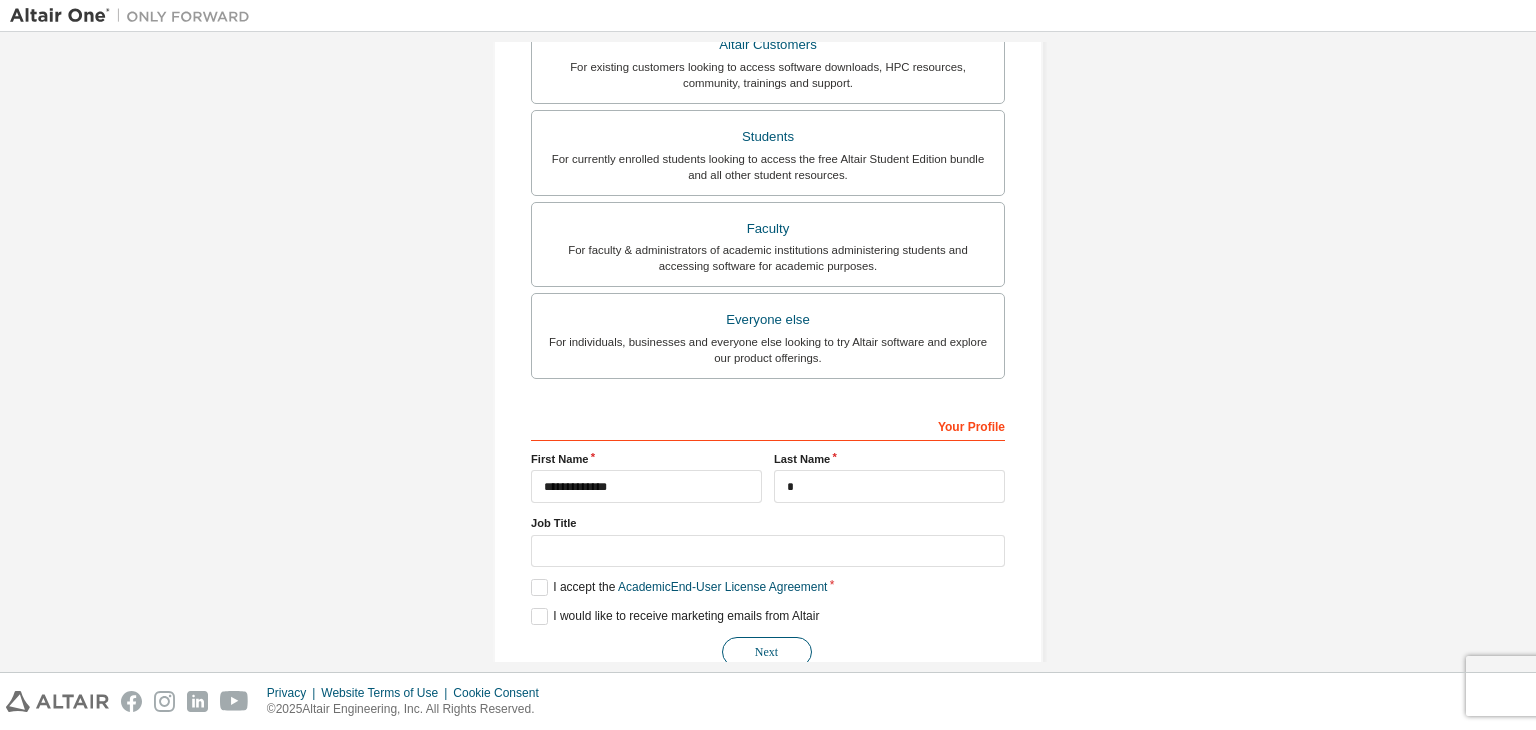 click on "Next" at bounding box center (767, 652) 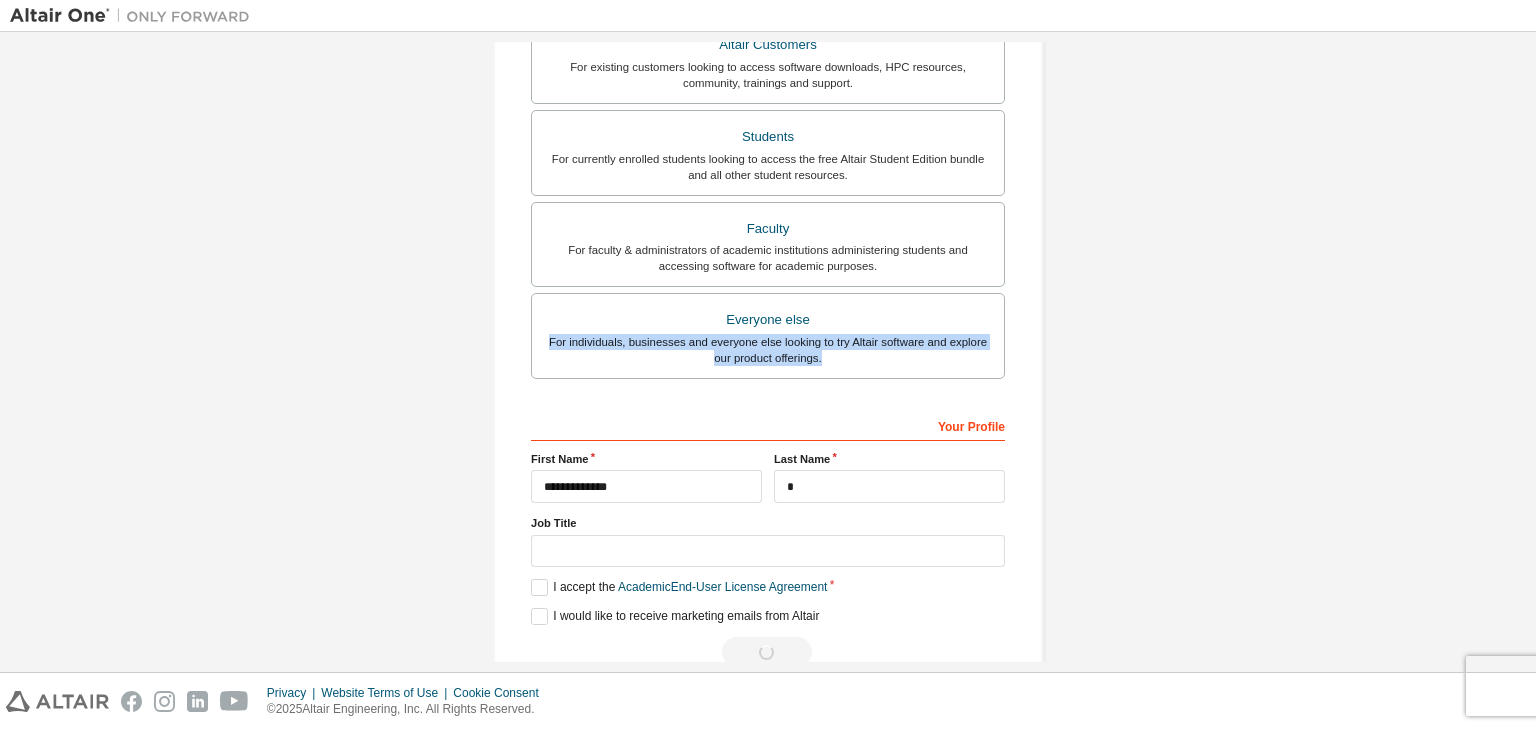 drag, startPoint x: 1535, startPoint y: 301, endPoint x: 1535, endPoint y: 360, distance: 59 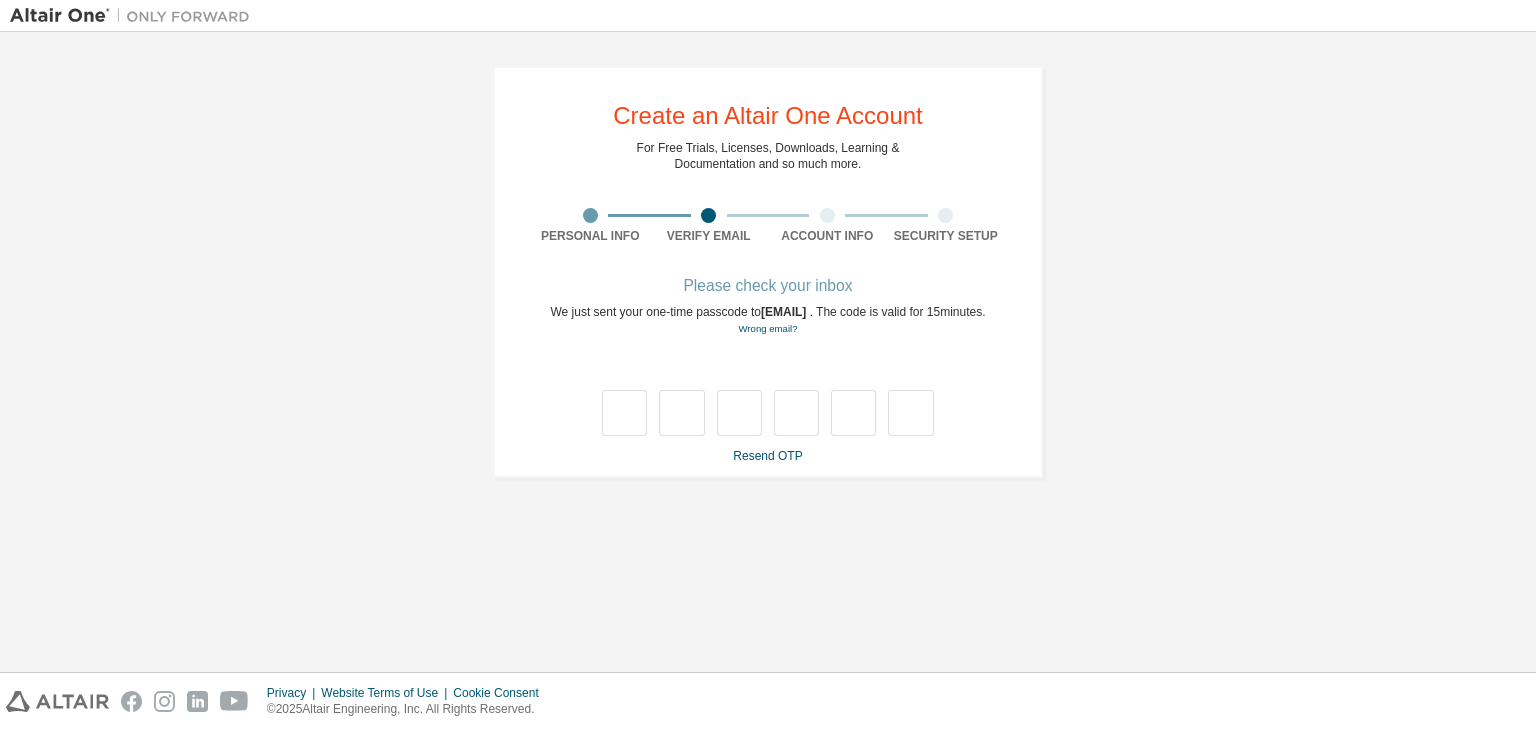scroll, scrollTop: 0, scrollLeft: 0, axis: both 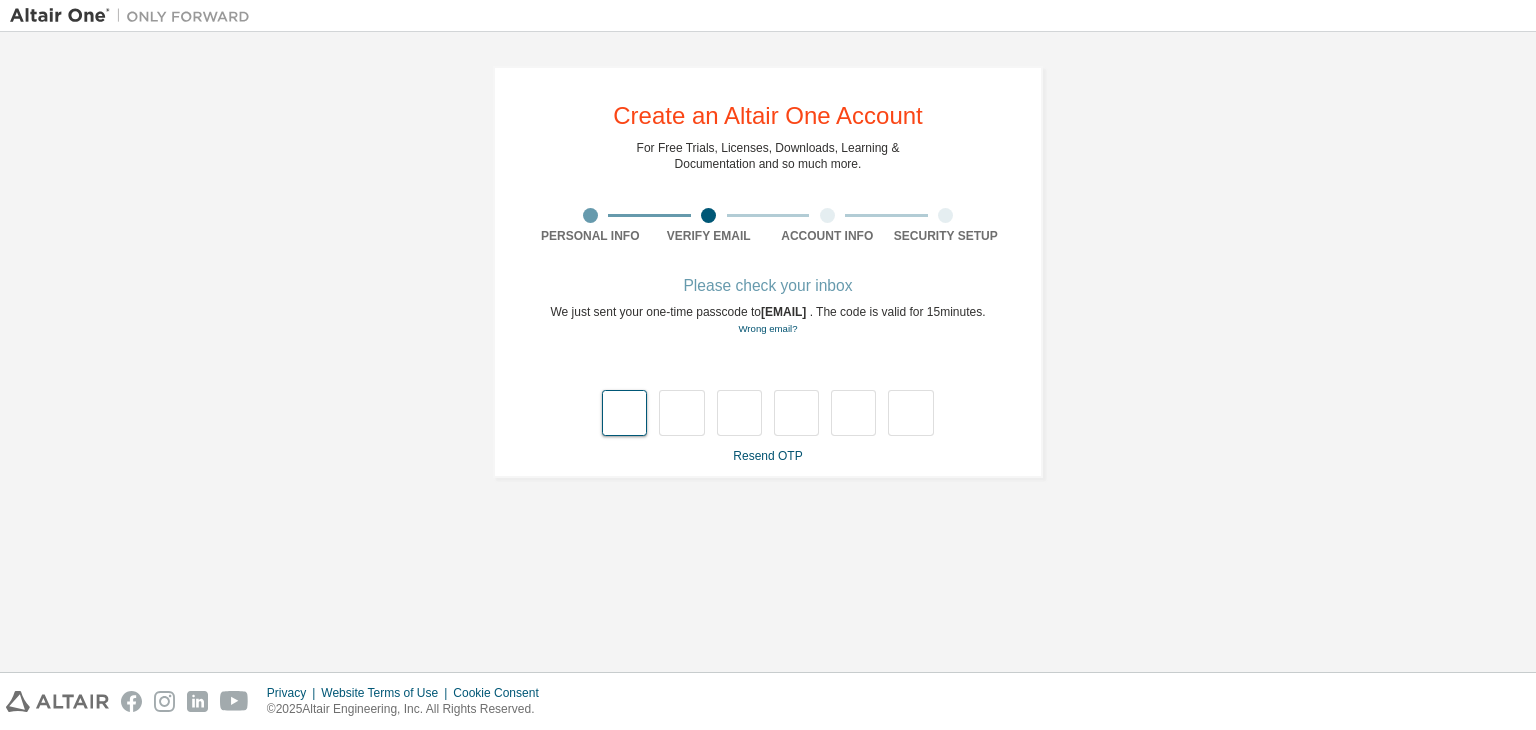 click at bounding box center (624, 413) 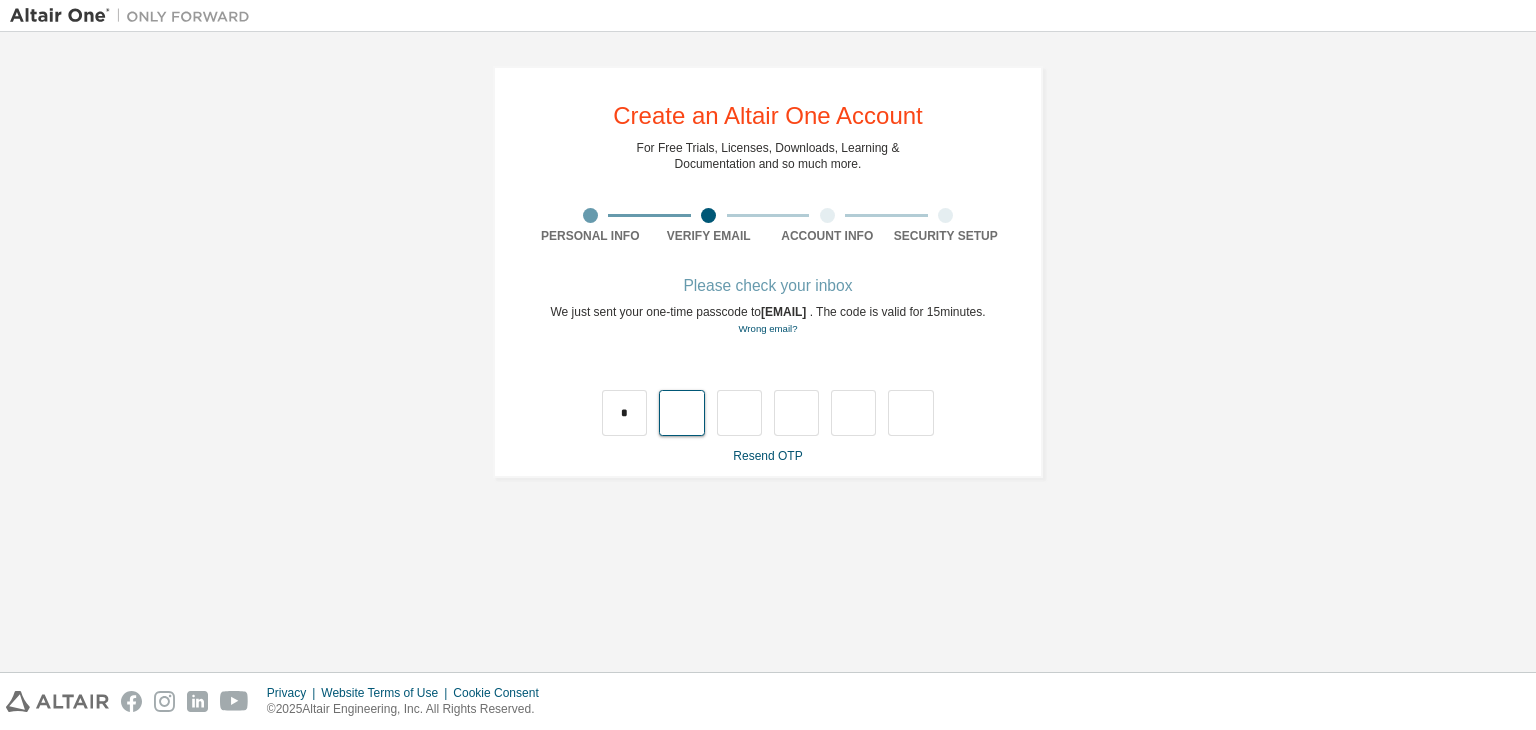 type on "*" 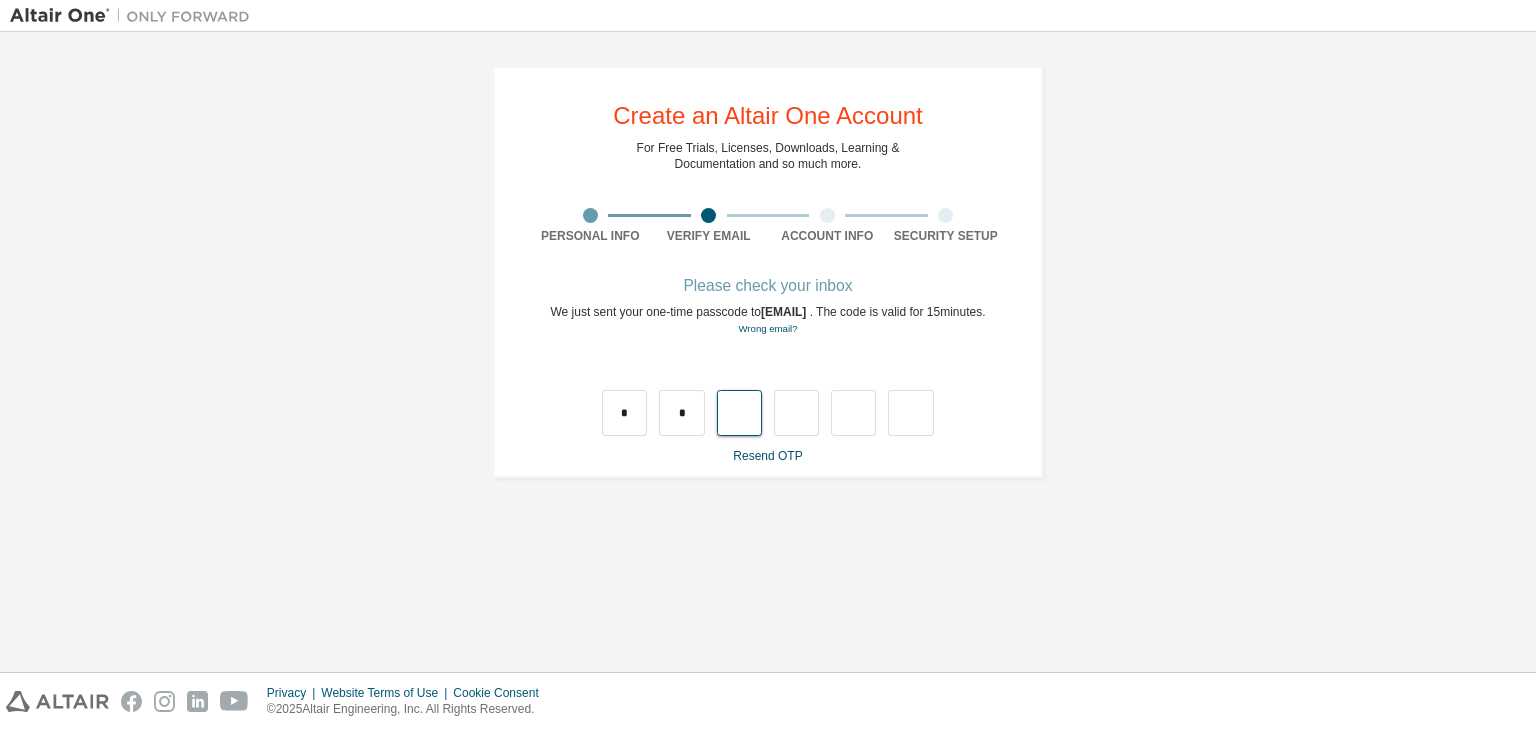 type on "*" 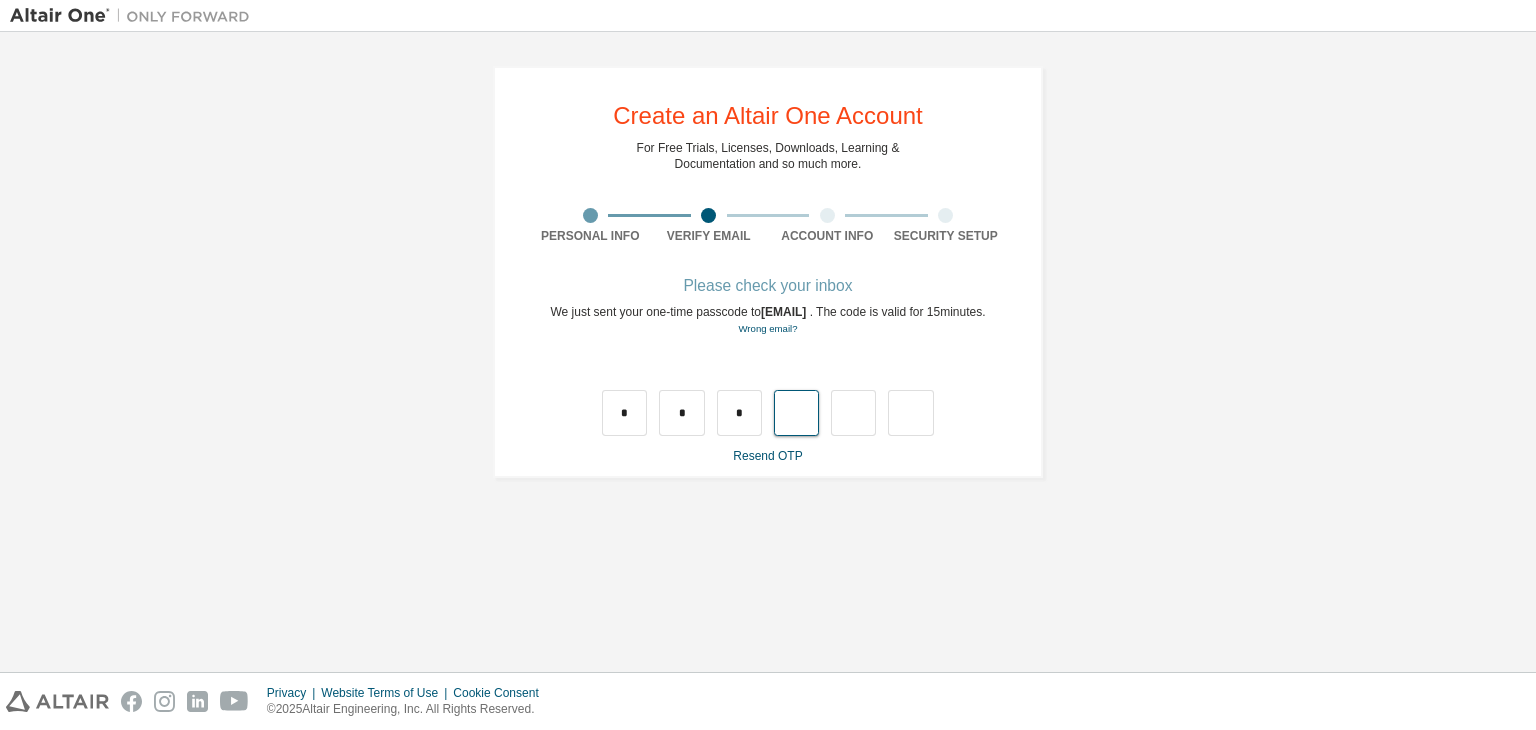 type on "*" 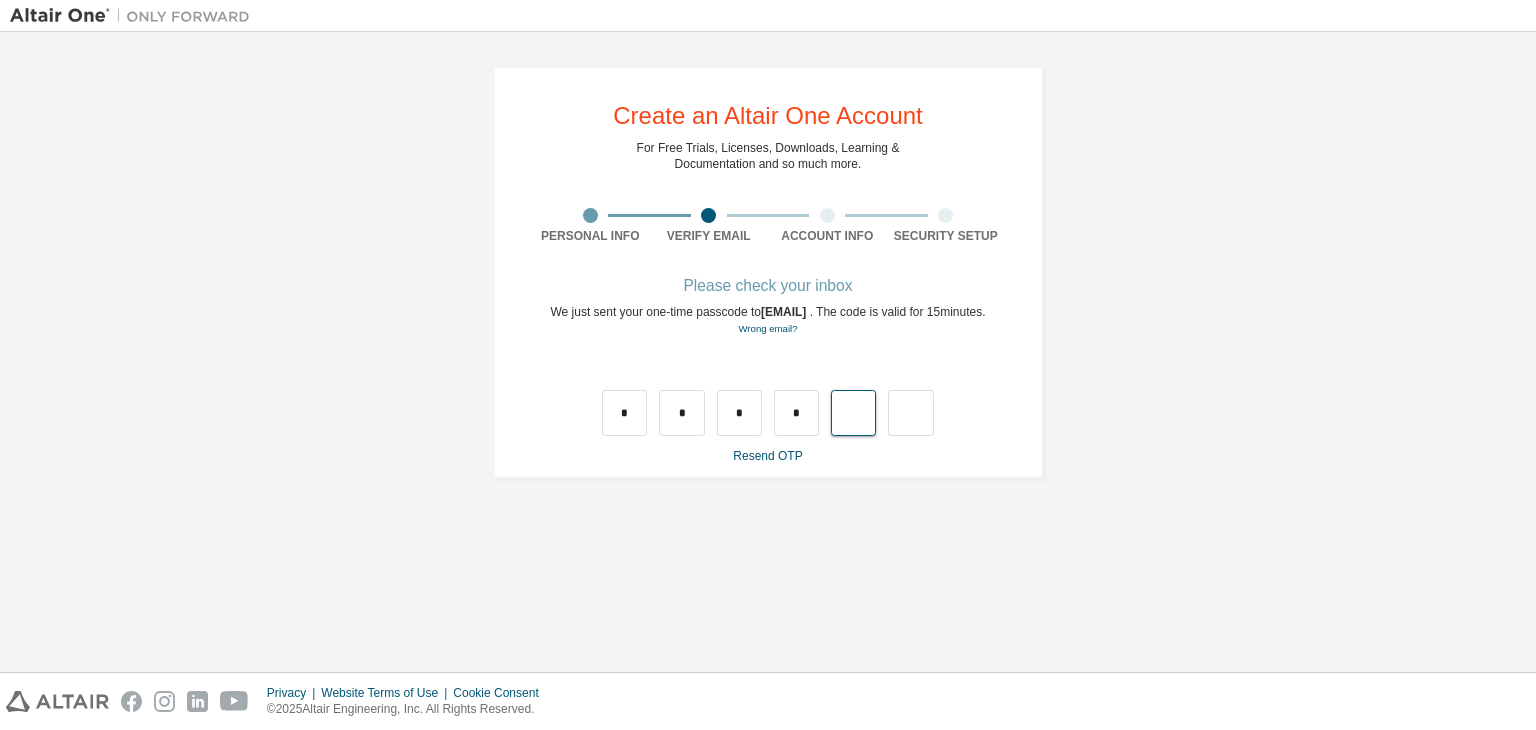 type on "*" 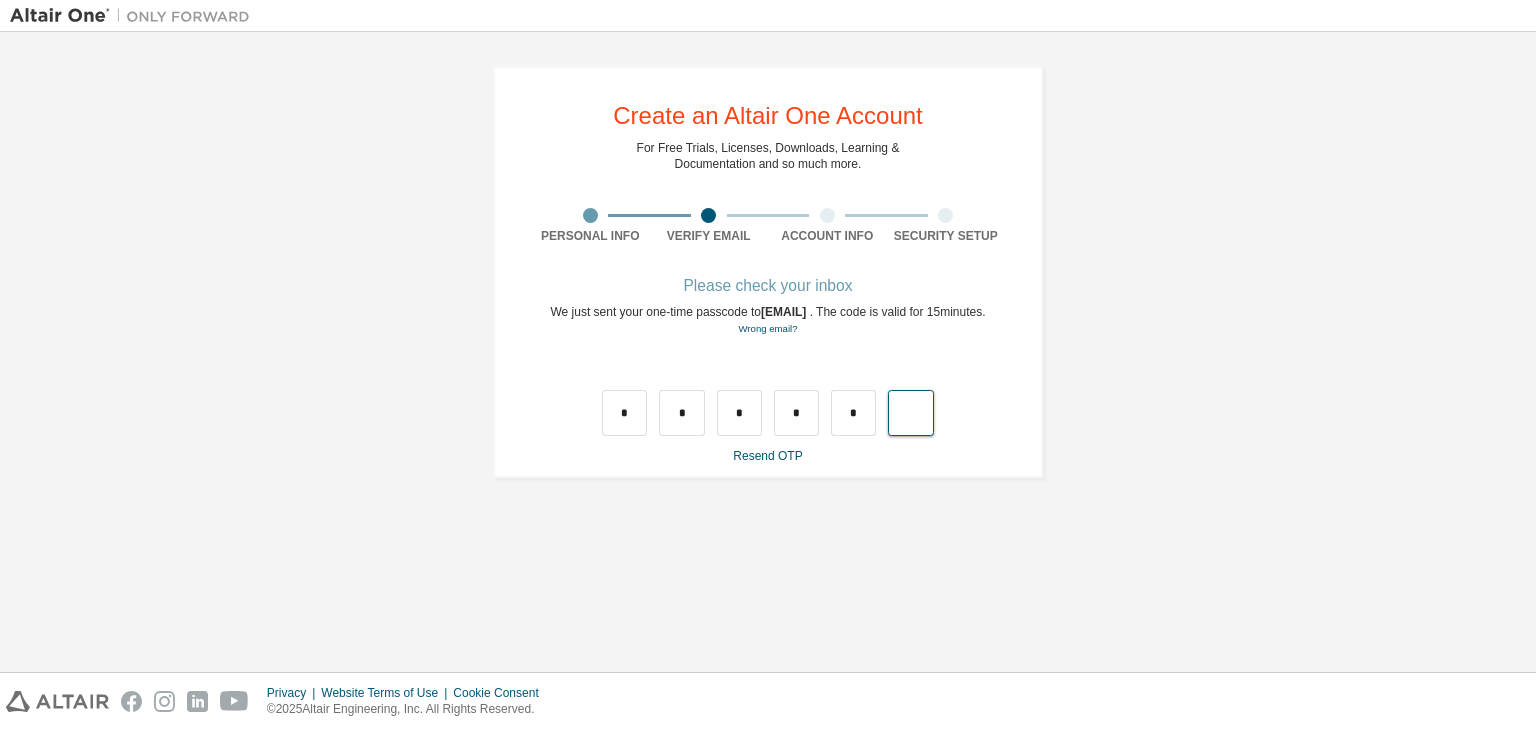 type on "*" 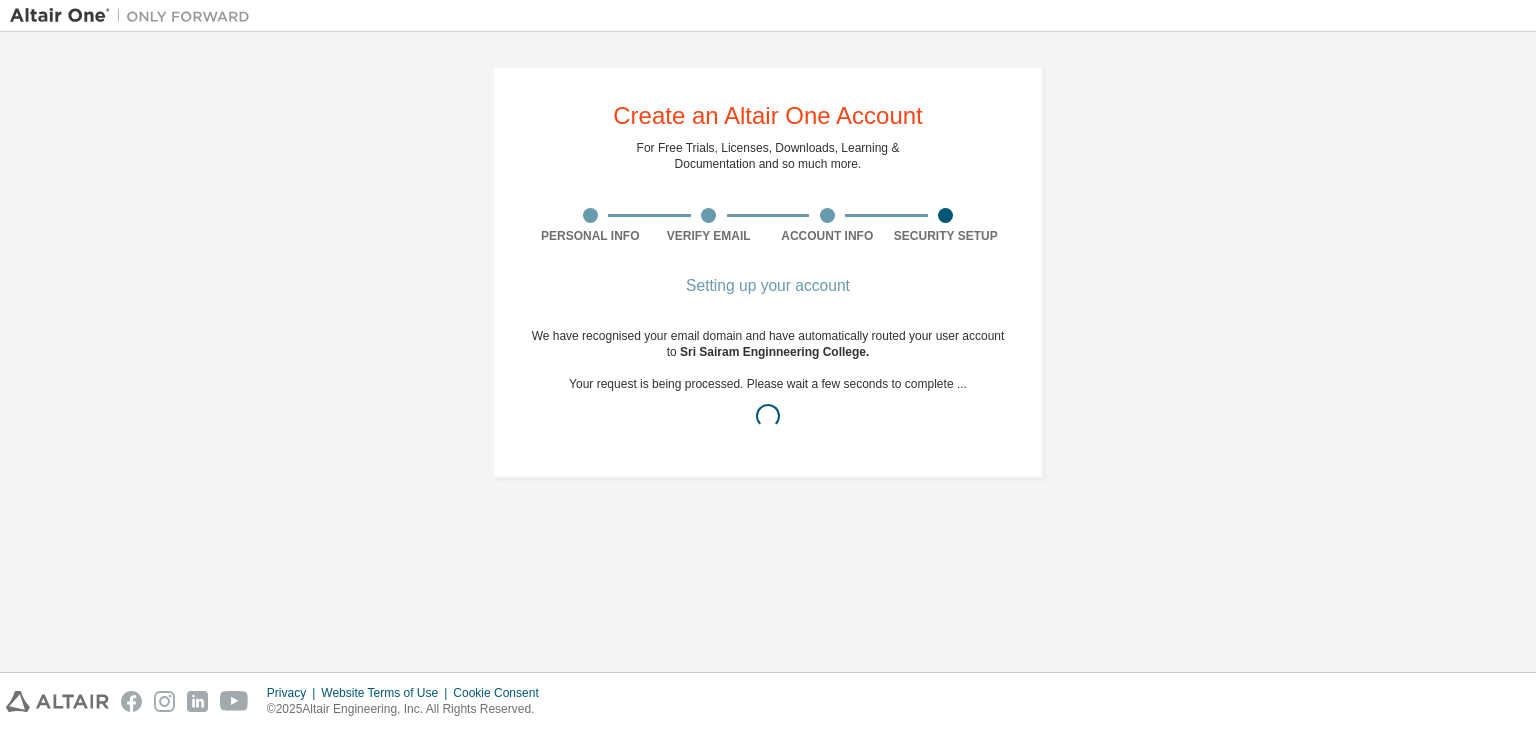 click on "We have recognised your email domain and have automatically routed your user account to   [ORGANIZATION] . Your request is being processed. Please wait a few seconds to complete ..." at bounding box center [768, 384] 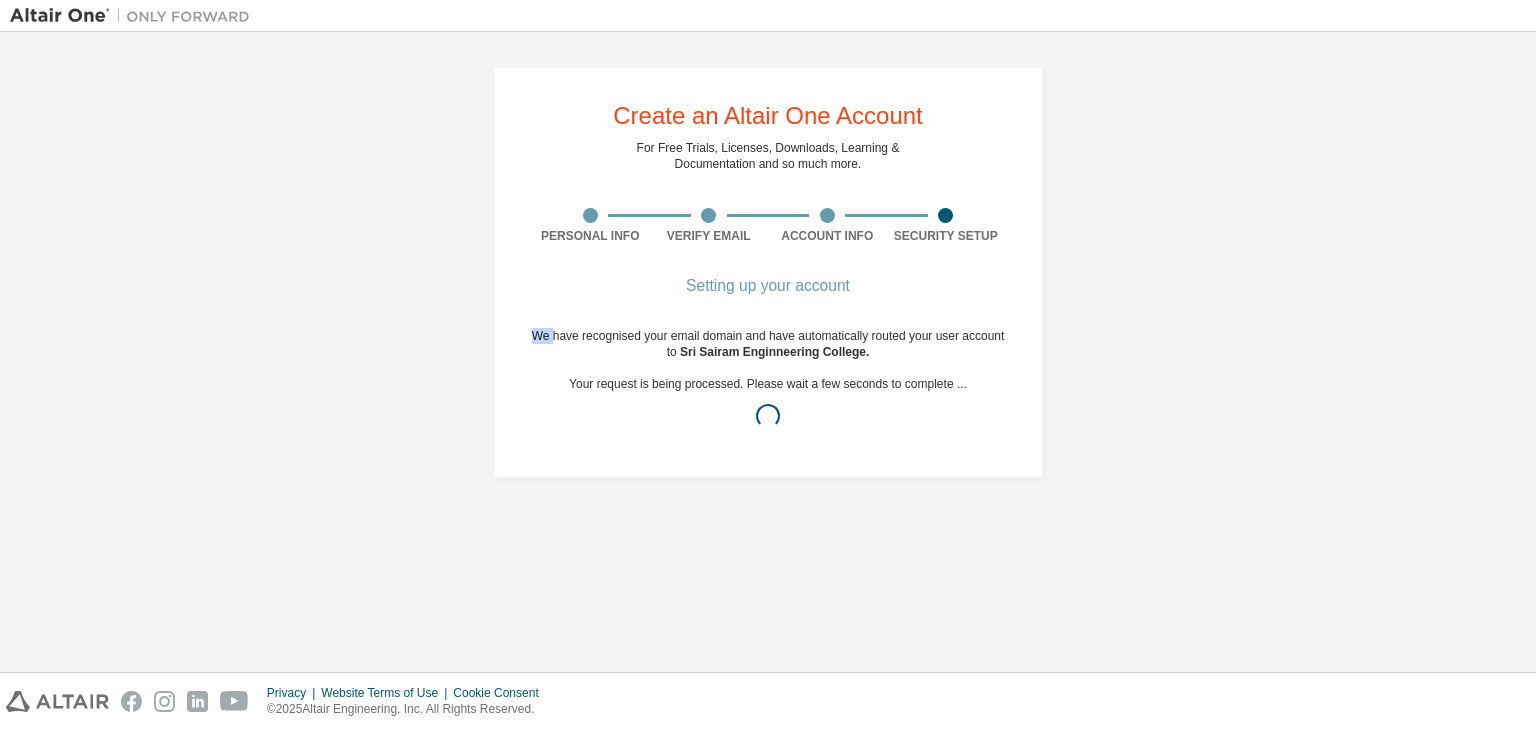 click on "We have recognised your email domain and have automatically routed your user account to   [ORGANIZATION] . Your request is being processed. Please wait a few seconds to complete ..." at bounding box center (768, 384) 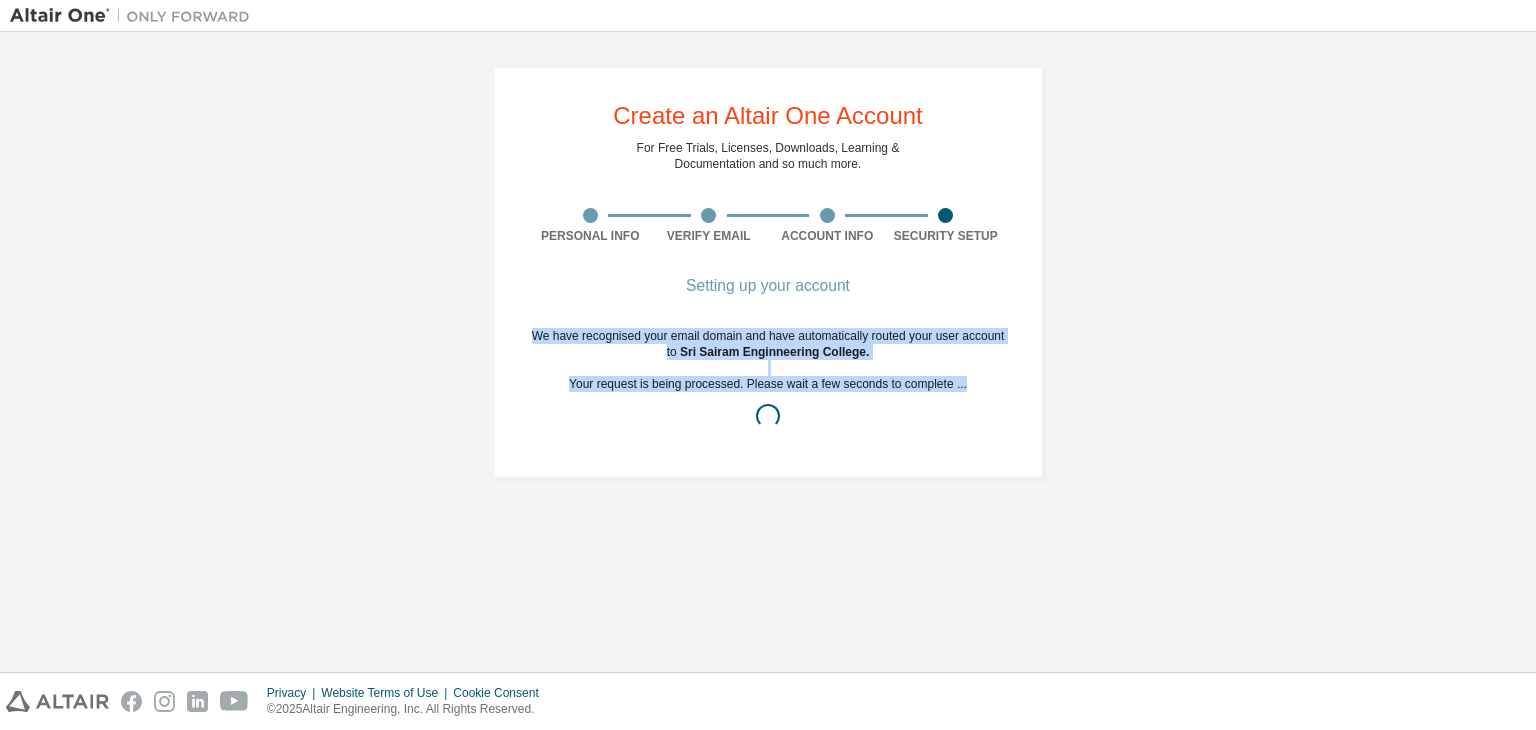 drag, startPoint x: 538, startPoint y: 331, endPoint x: 568, endPoint y: 420, distance: 93.92018 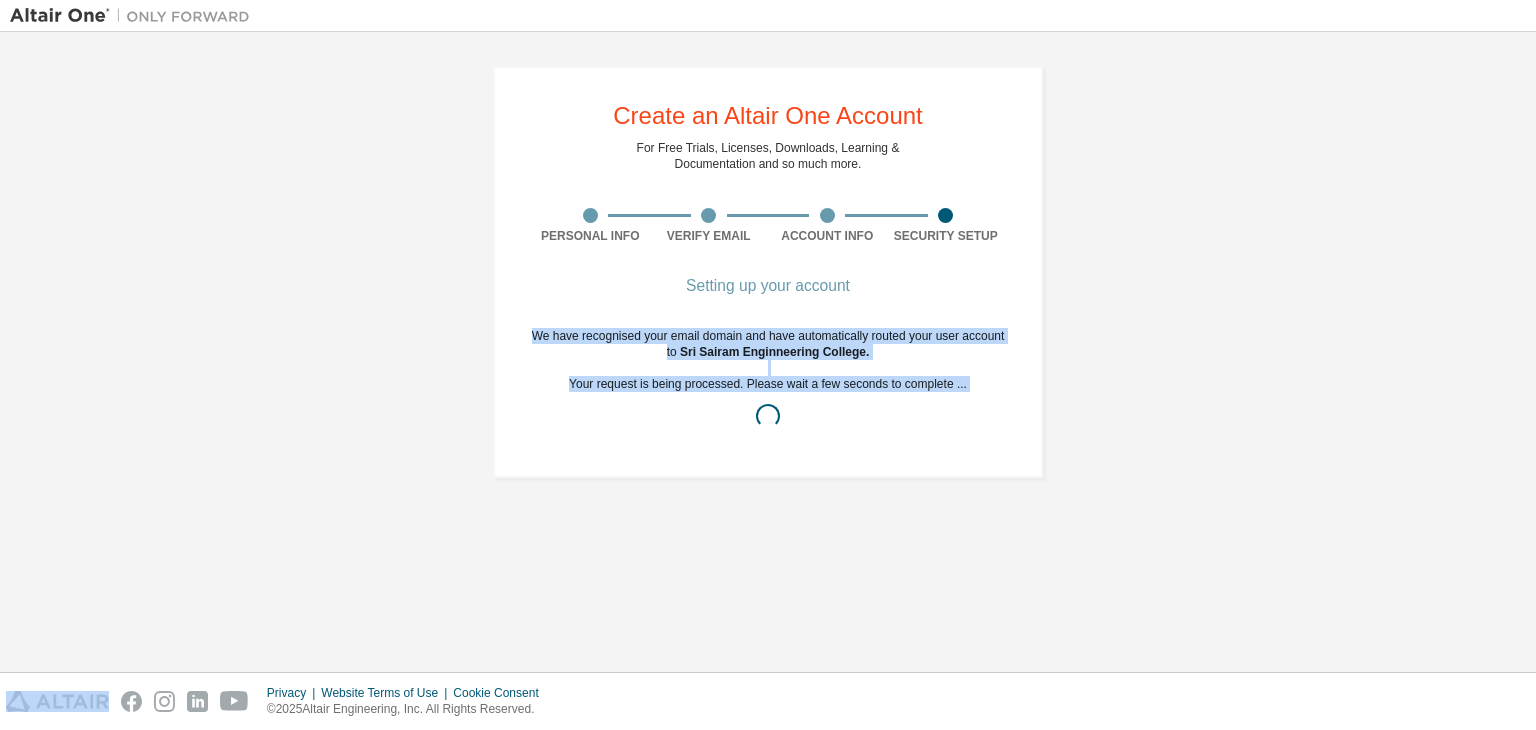click at bounding box center [768, 416] 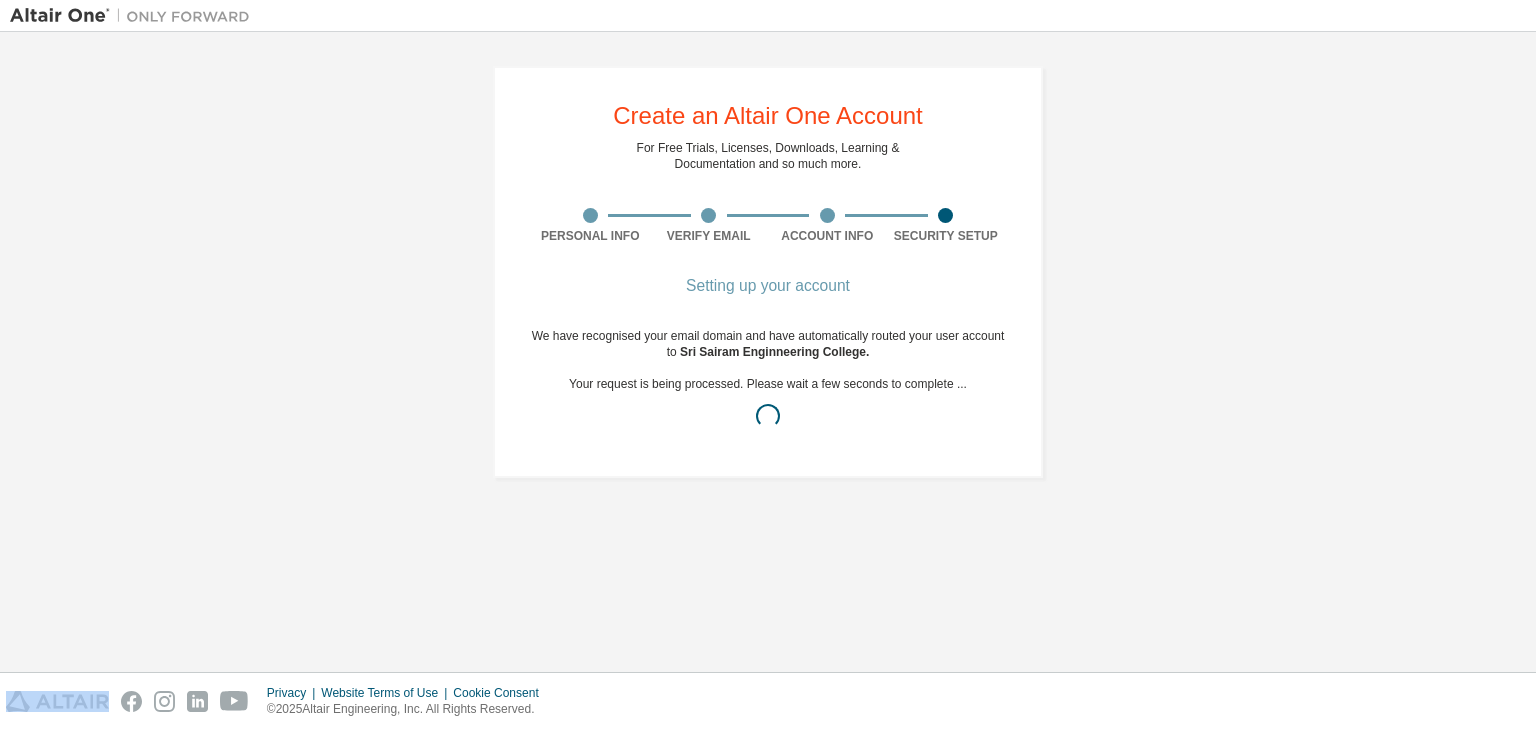 click at bounding box center [768, 416] 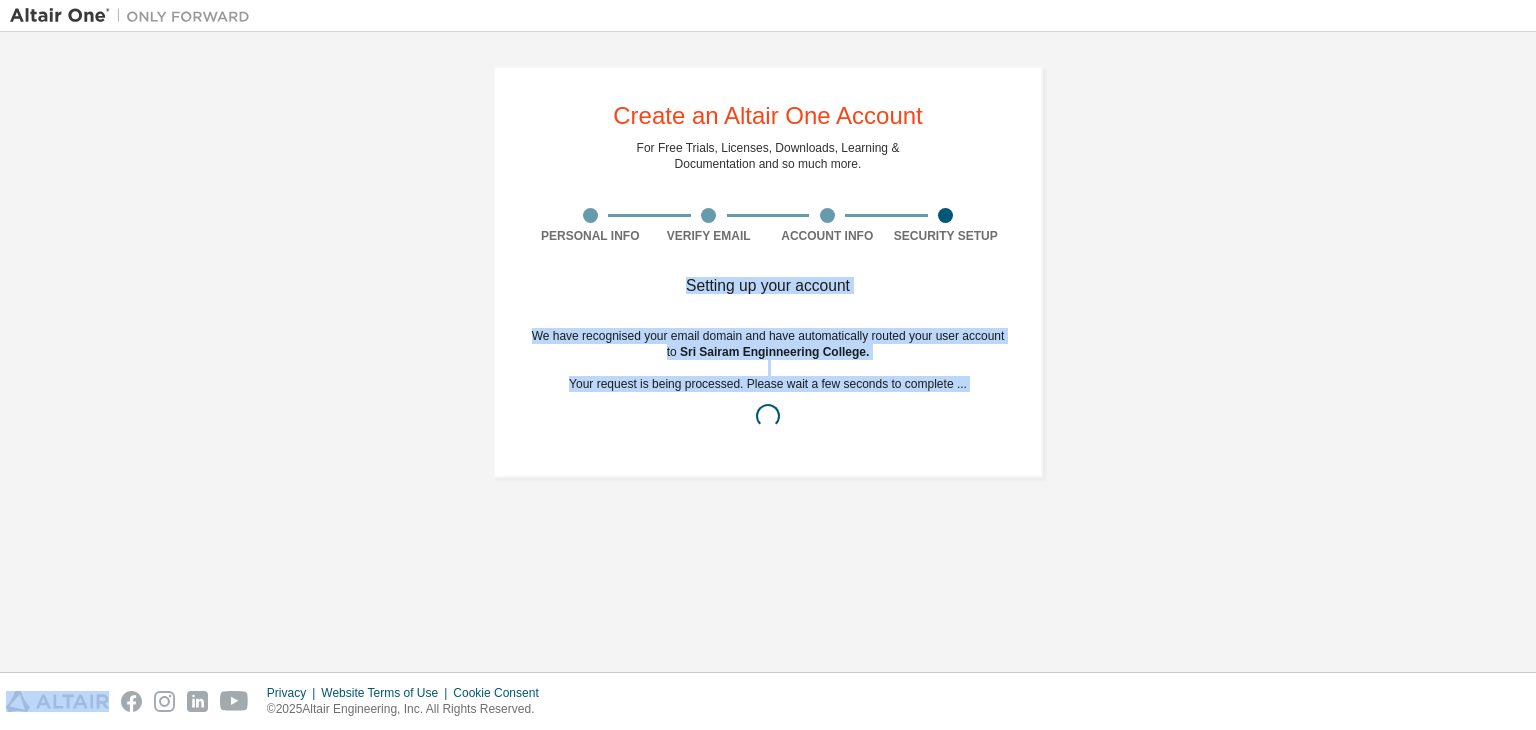 click on "Setting up your account We have recognised your email domain and have automatically routed your user account to   [ORGANIZATION] . Your request is being processed. Please wait a few seconds to complete ..." at bounding box center (768, 372) 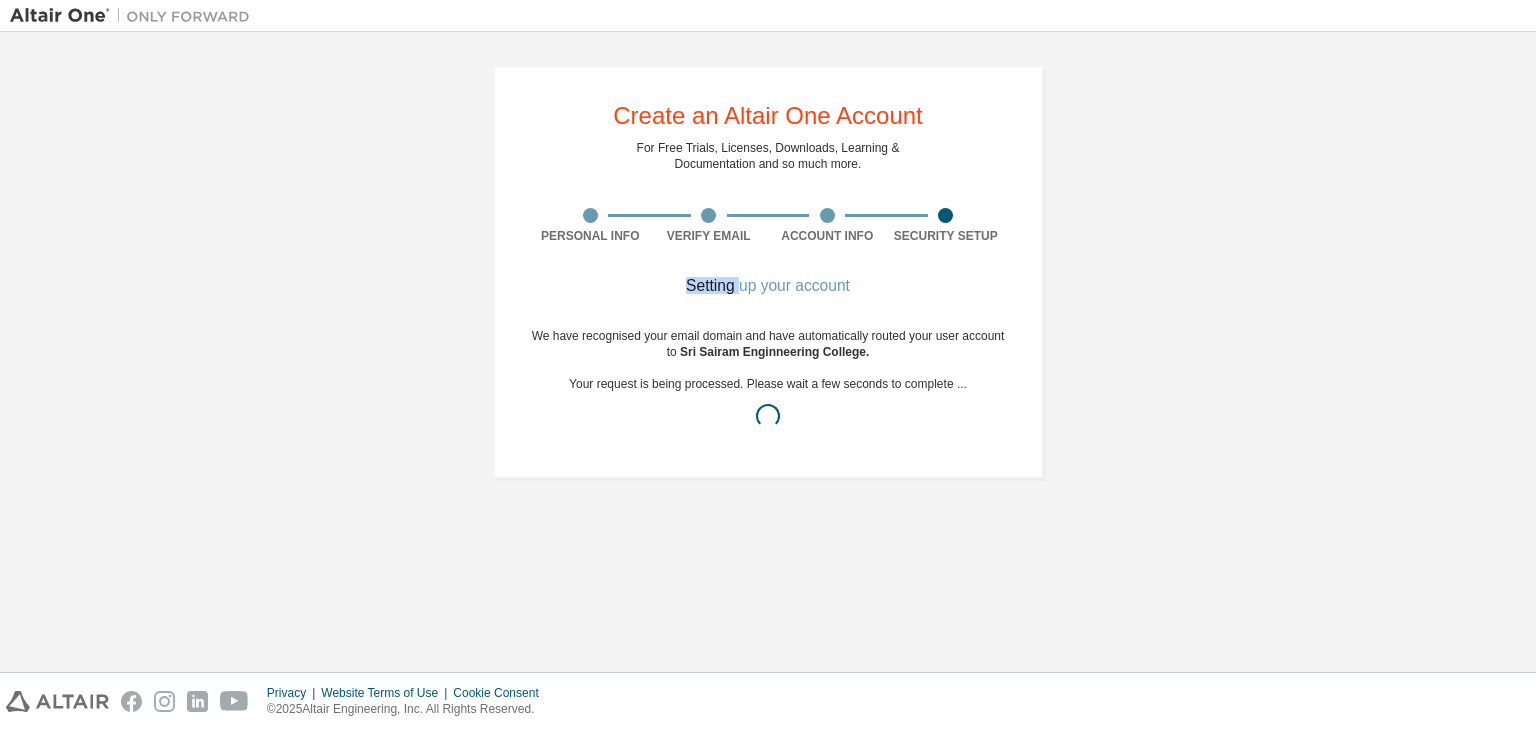 click on "Setting up your account We have recognised your email domain and have automatically routed your user account to   [ORGANIZATION] . Your request is being processed. Please wait a few seconds to complete ..." at bounding box center [768, 372] 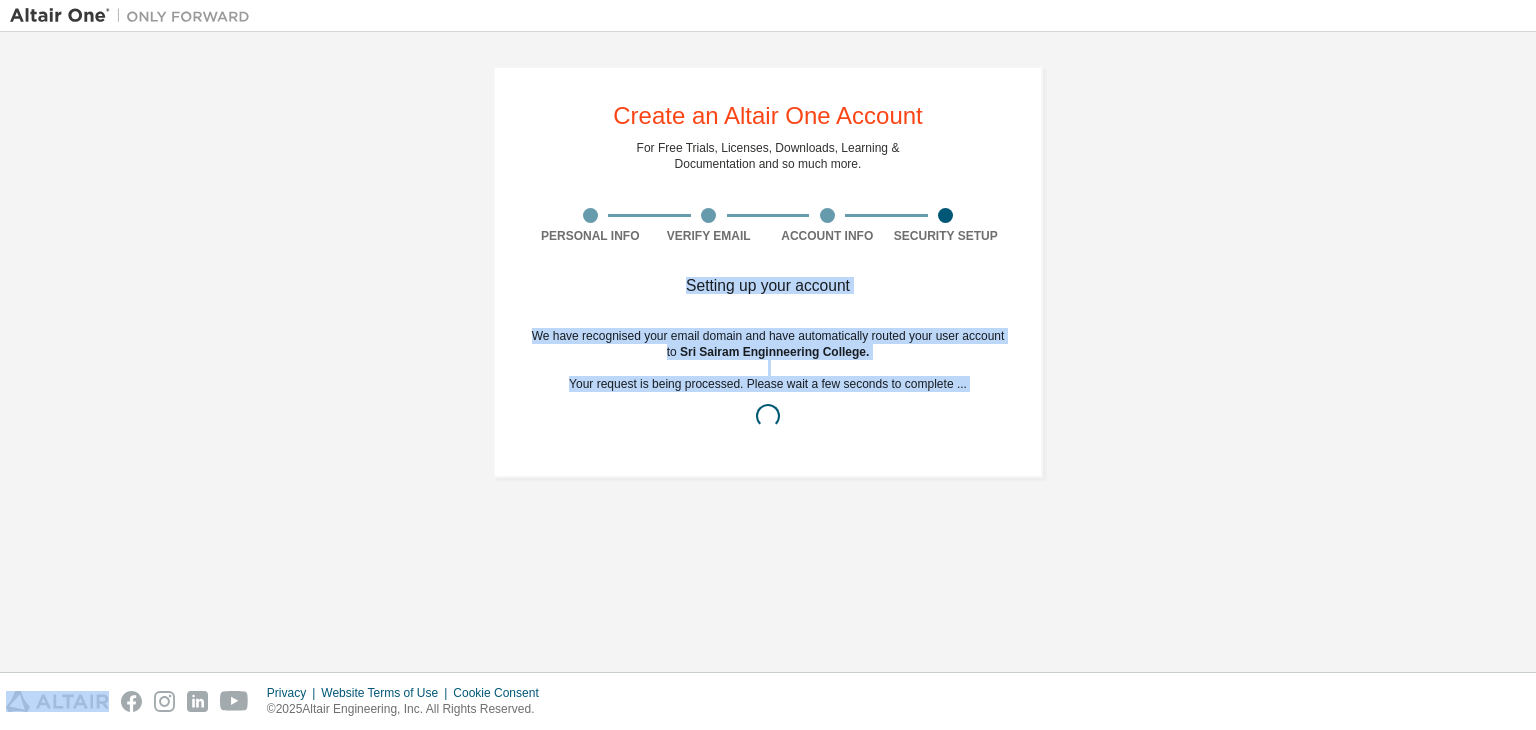 drag, startPoint x: 576, startPoint y: 297, endPoint x: 587, endPoint y: 447, distance: 150.40279 